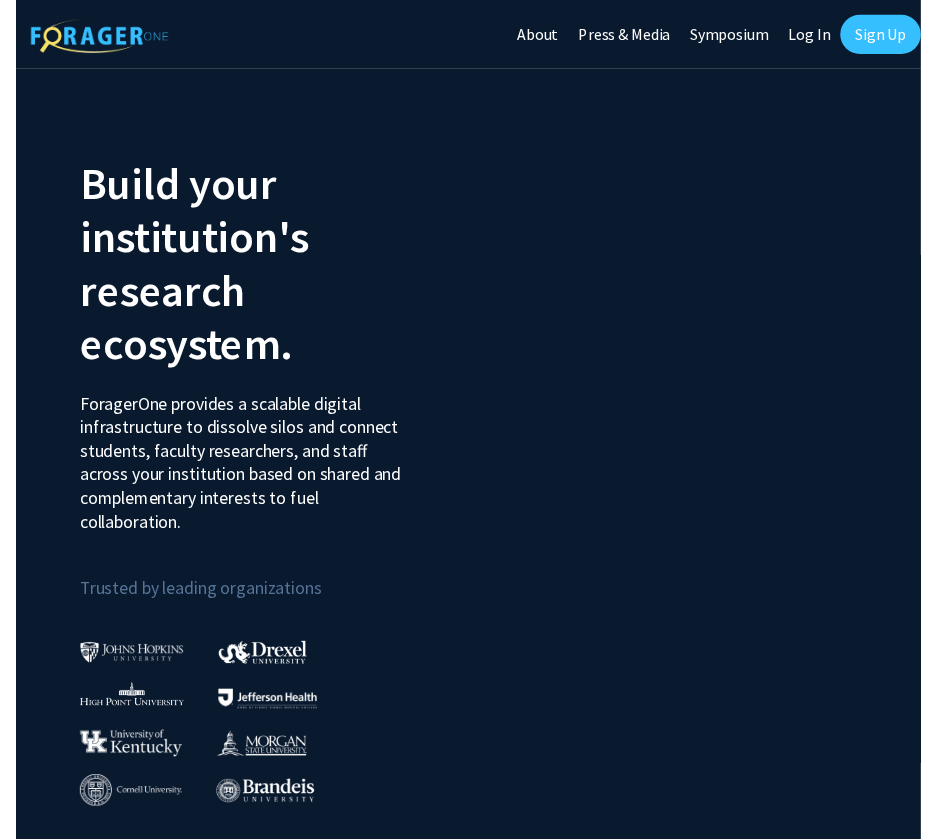 scroll, scrollTop: 0, scrollLeft: 0, axis: both 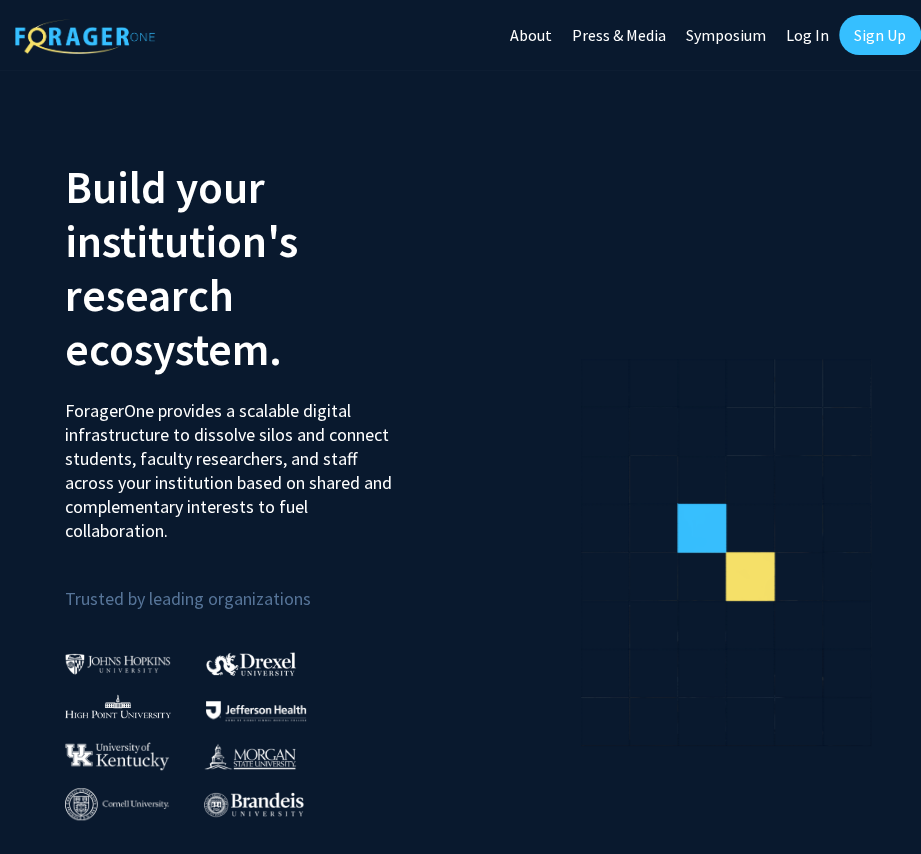 click on "Build your institution's research ecosystem." 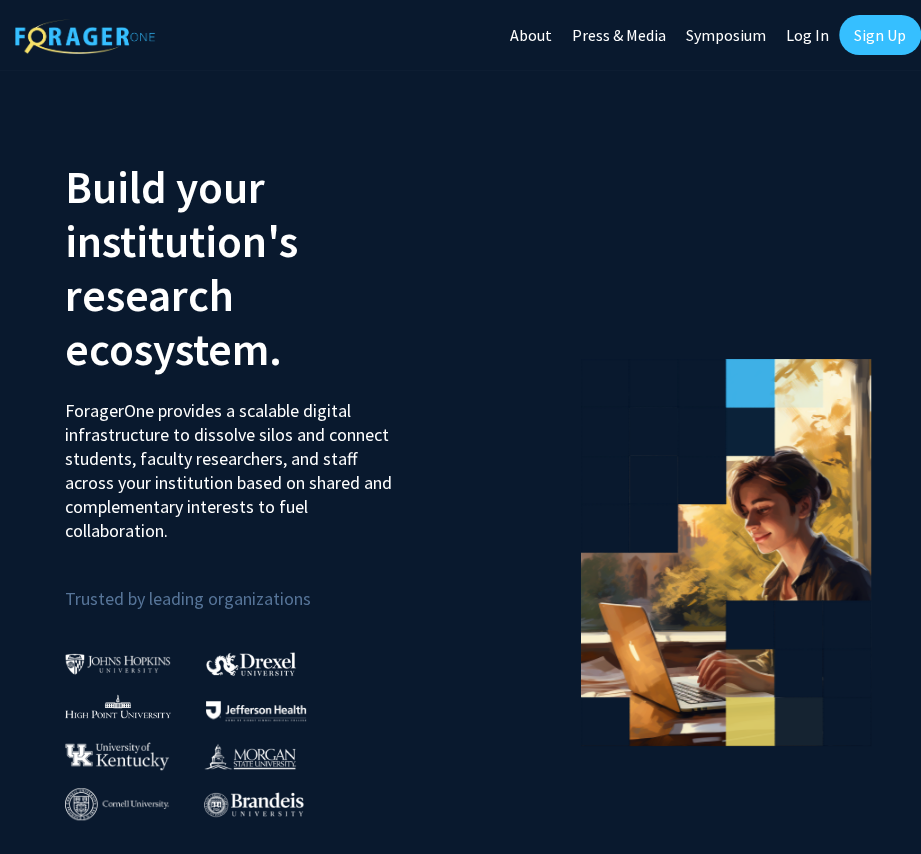 click on "Log In" 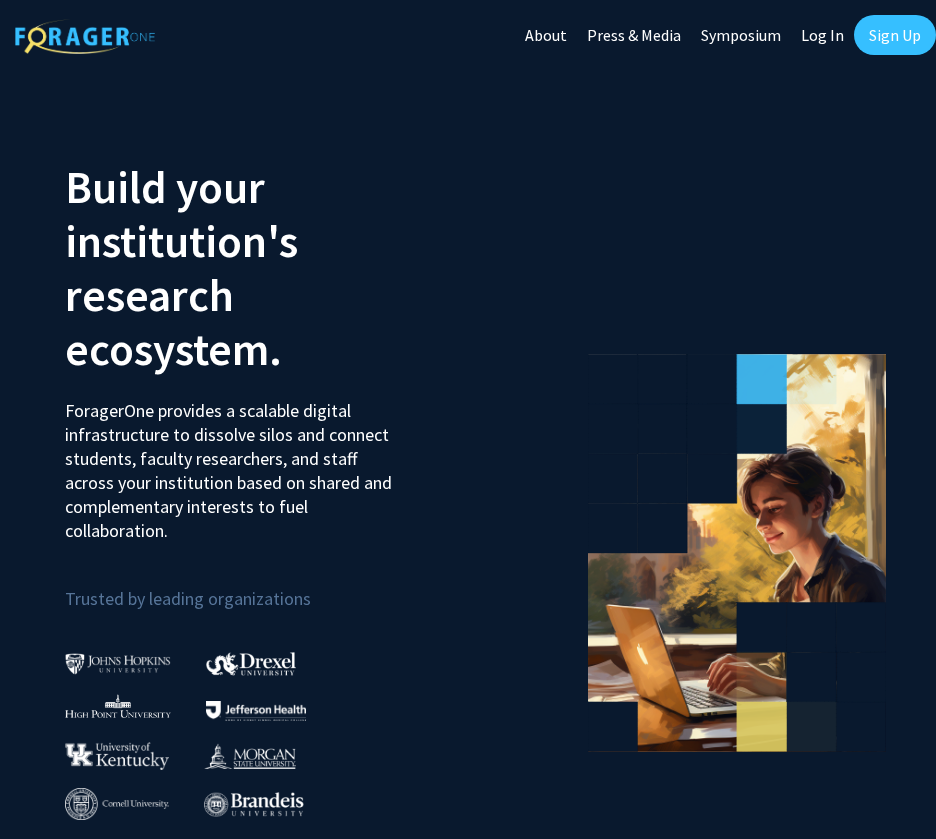 select 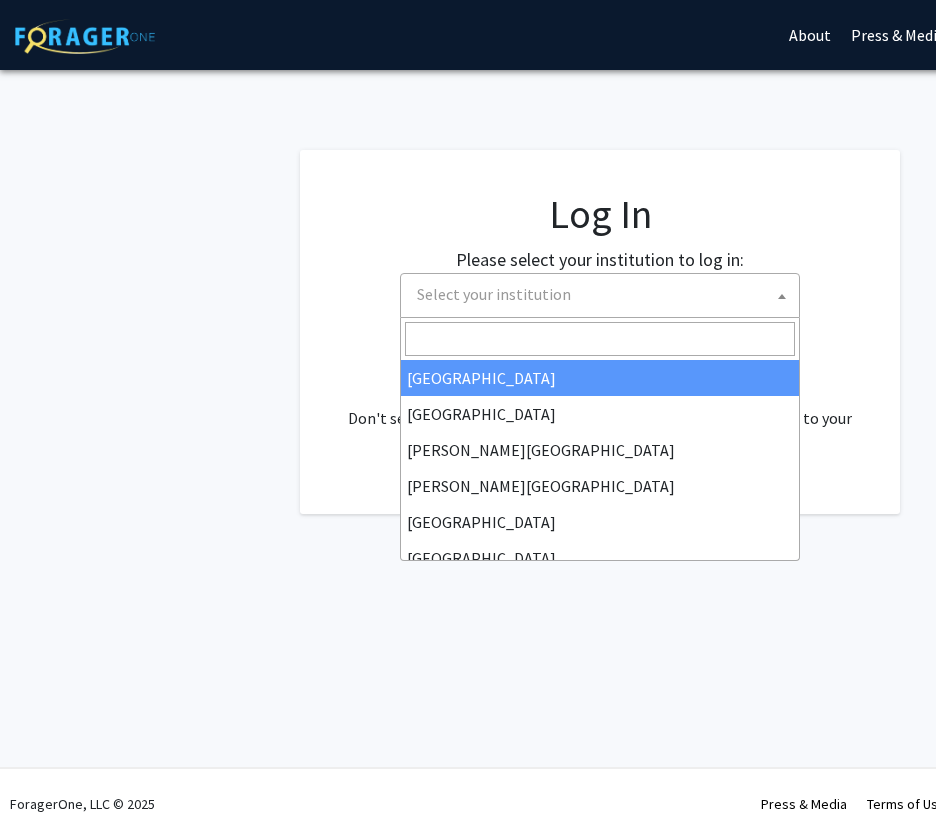 click on "Select your institution" at bounding box center [604, 294] 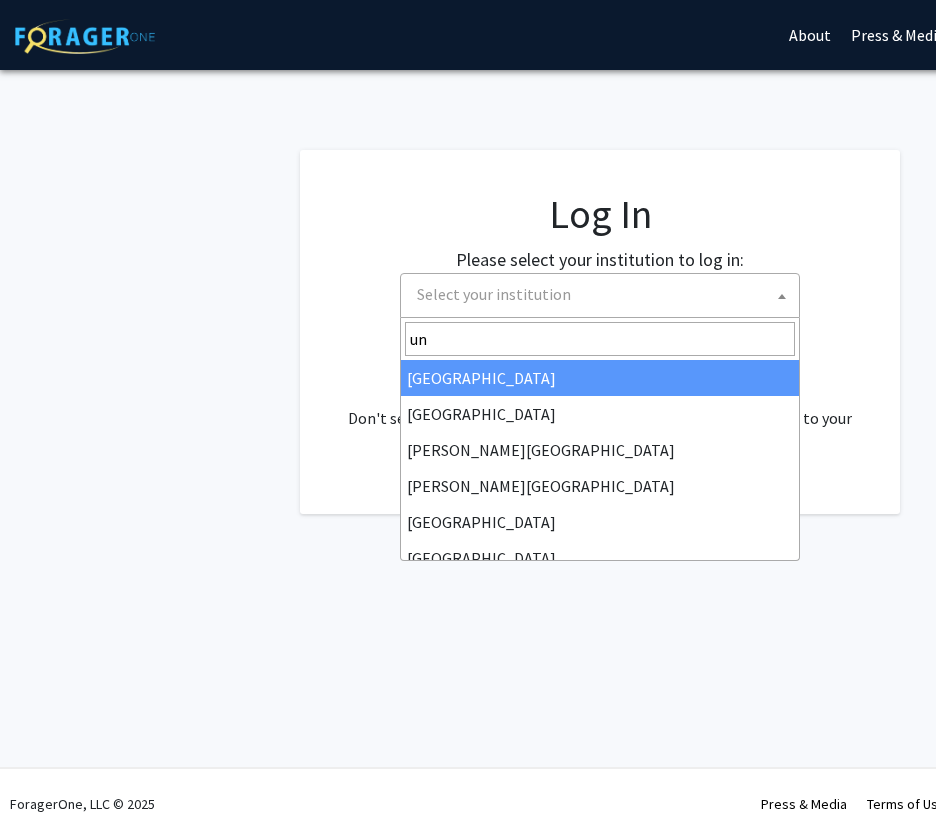 type on "u" 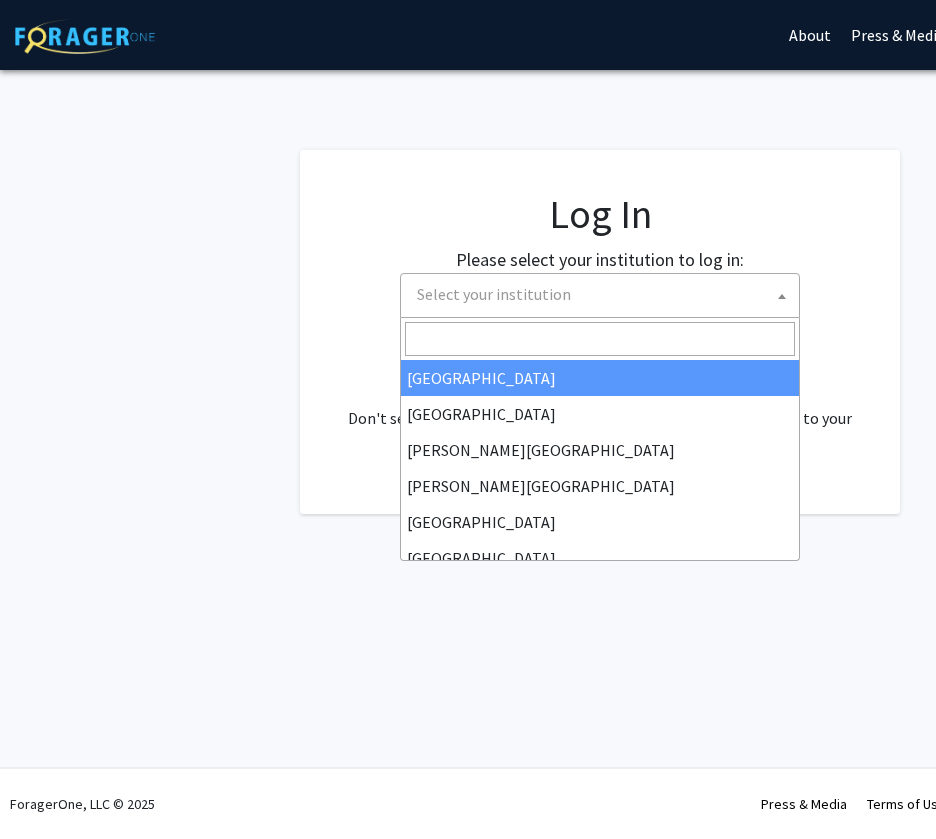 type on "," 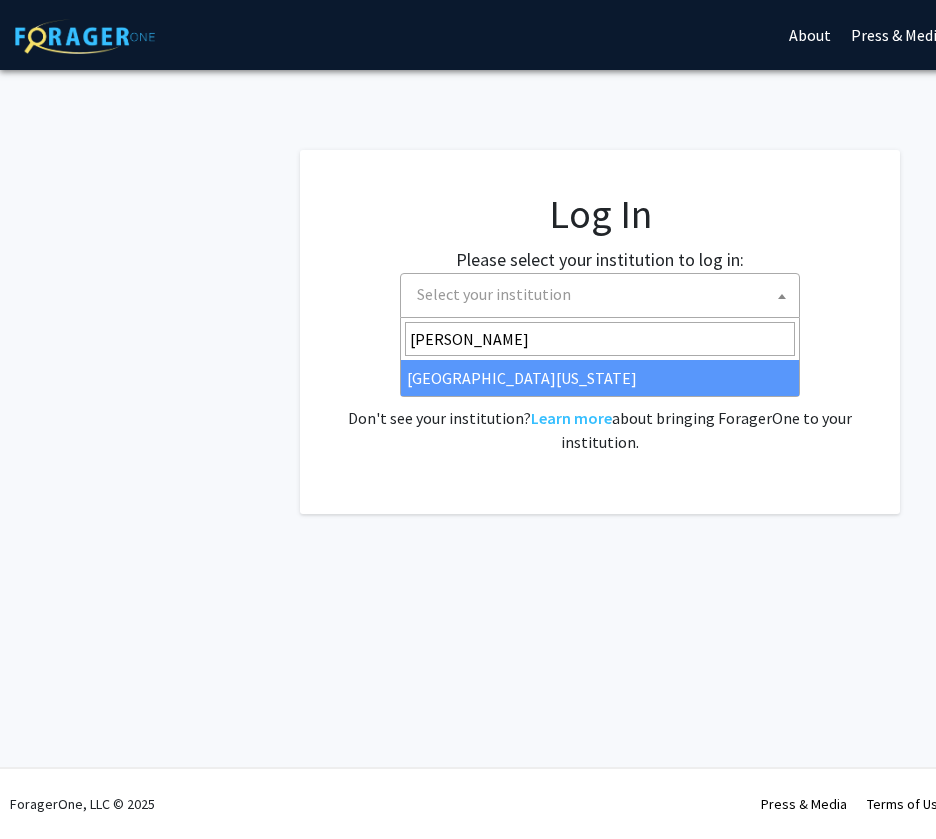 type on "[PERSON_NAME]" 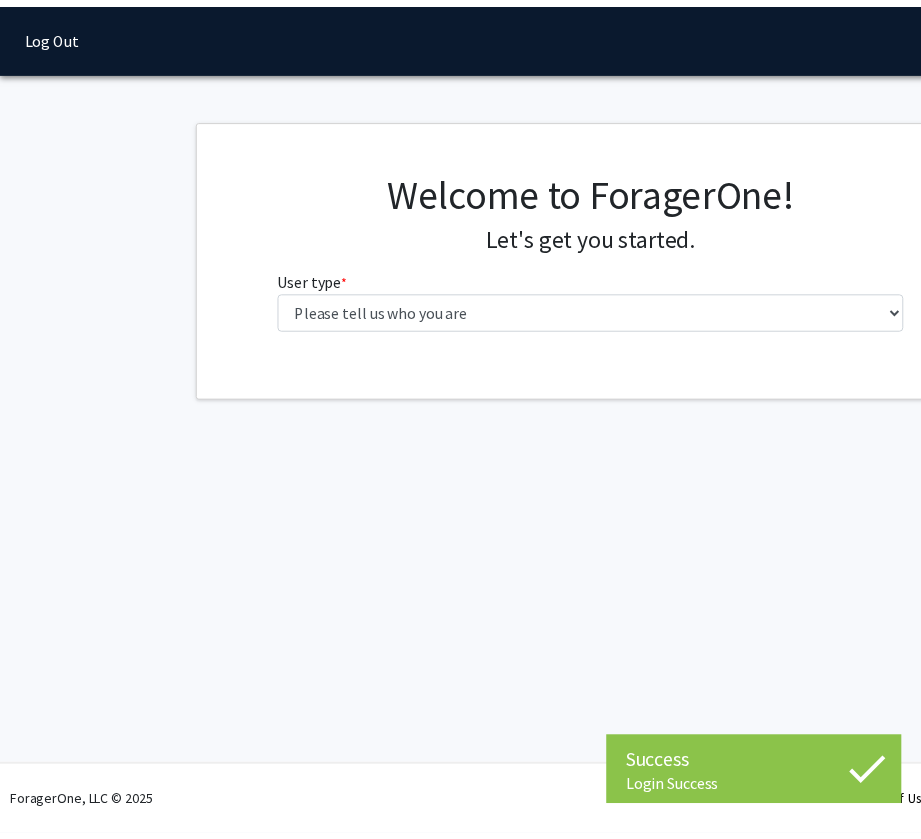 scroll, scrollTop: 0, scrollLeft: 0, axis: both 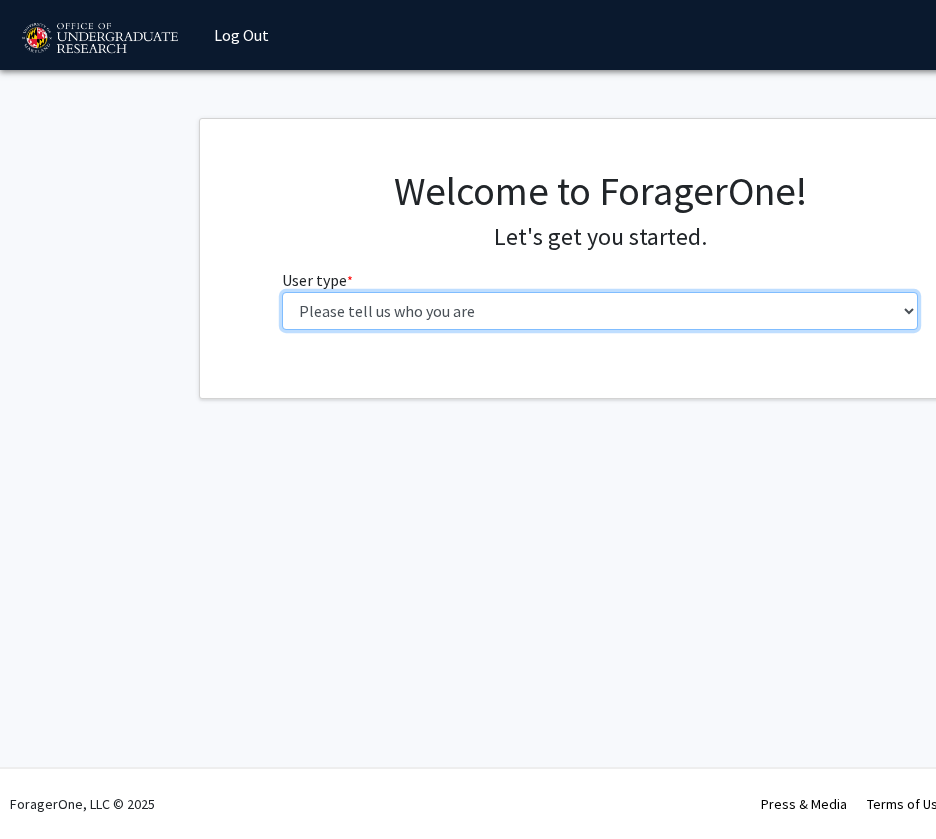 click on "Please tell us who you are  Undergraduate Student   Master's Student   Doctoral Candidate (PhD, MD, DMD, PharmD, etc.)   Postdoctoral Researcher / Research Staff / Medical Resident / Medical Fellow   Faculty   Administrative Staff" at bounding box center [600, 311] 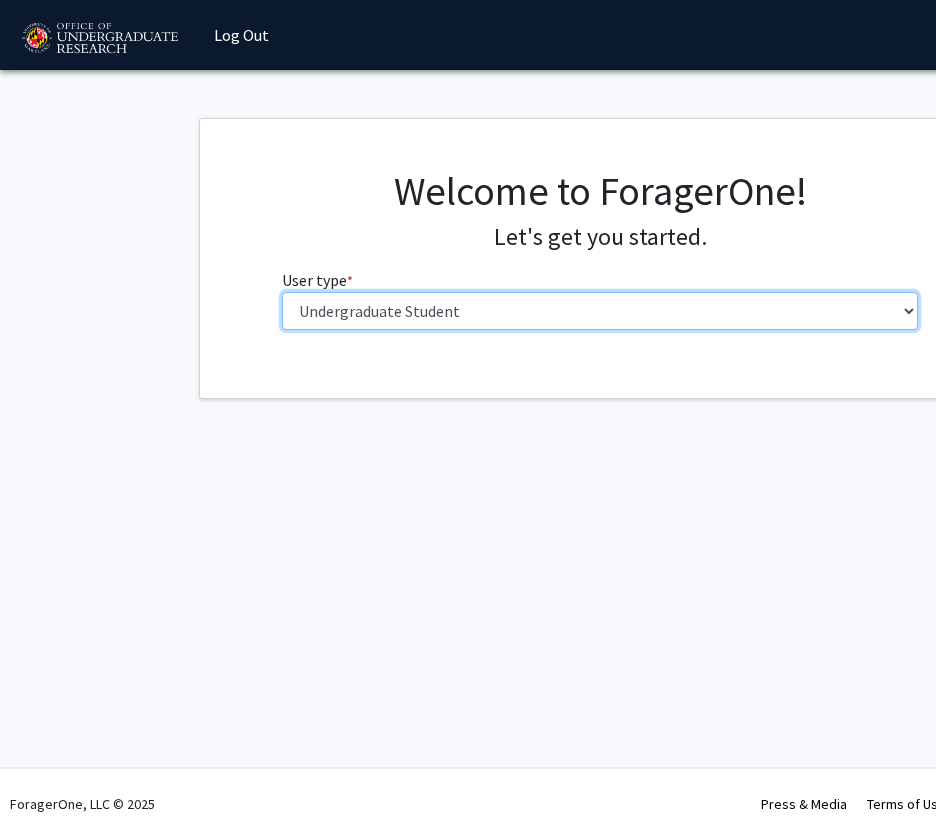 click on "Please tell us who you are  Undergraduate Student   Master's Student   Doctoral Candidate (PhD, MD, DMD, PharmD, etc.)   Postdoctoral Researcher / Research Staff / Medical Resident / Medical Fellow   Faculty   Administrative Staff" at bounding box center [600, 311] 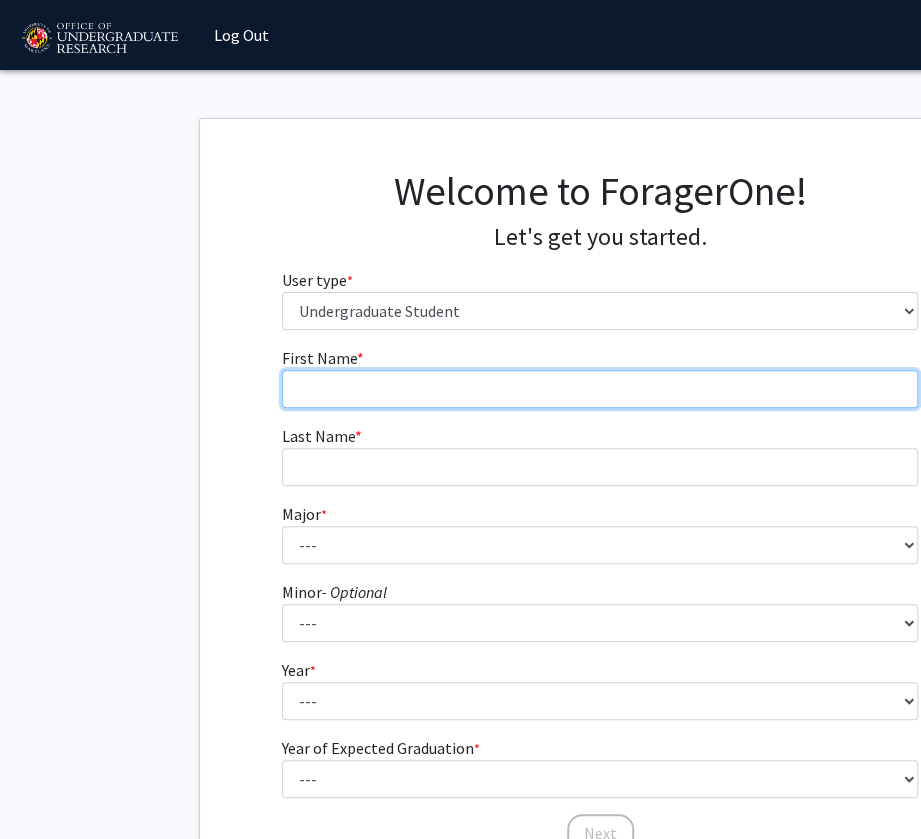 click on "First Name * required" at bounding box center (600, 389) 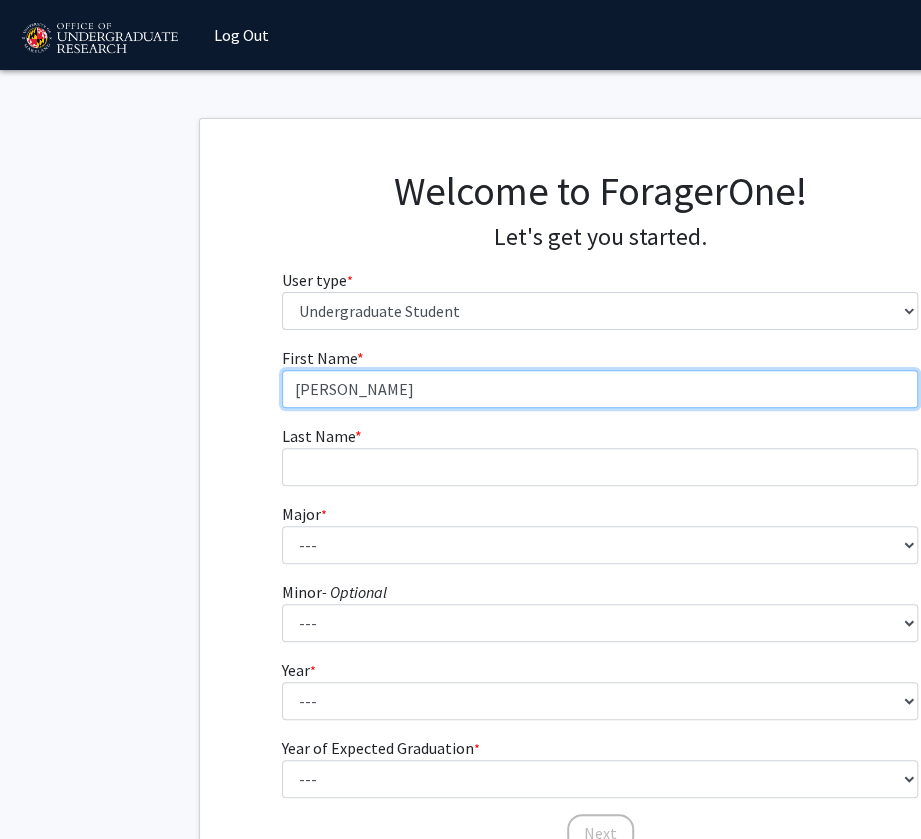 type on "Hrithika" 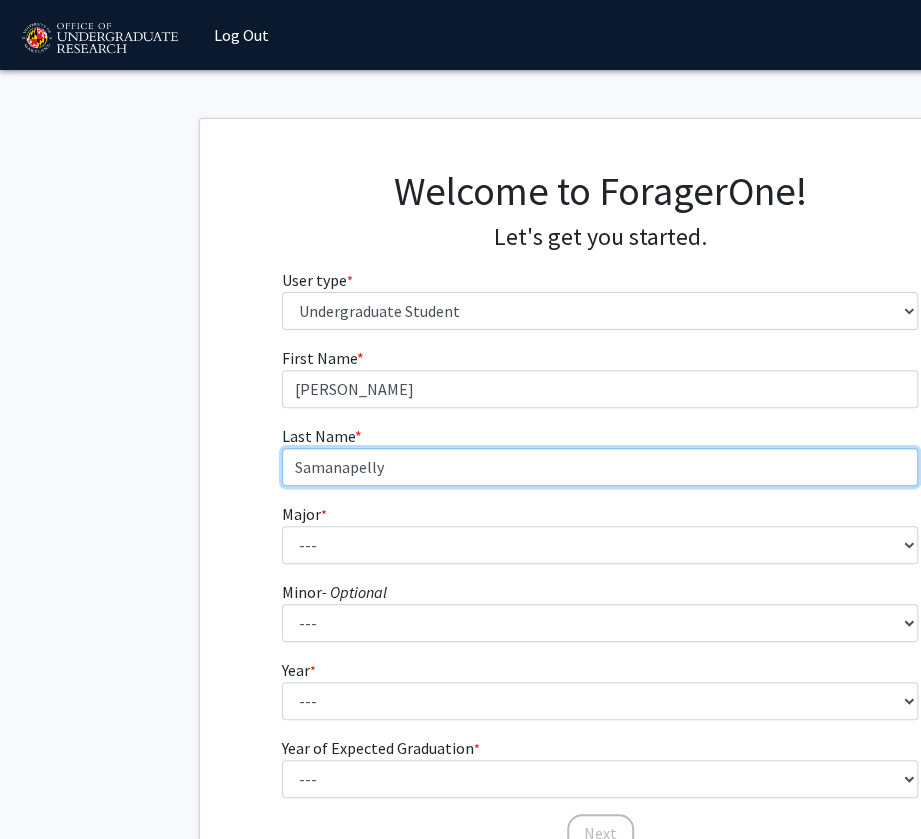 type on "Samanapelly" 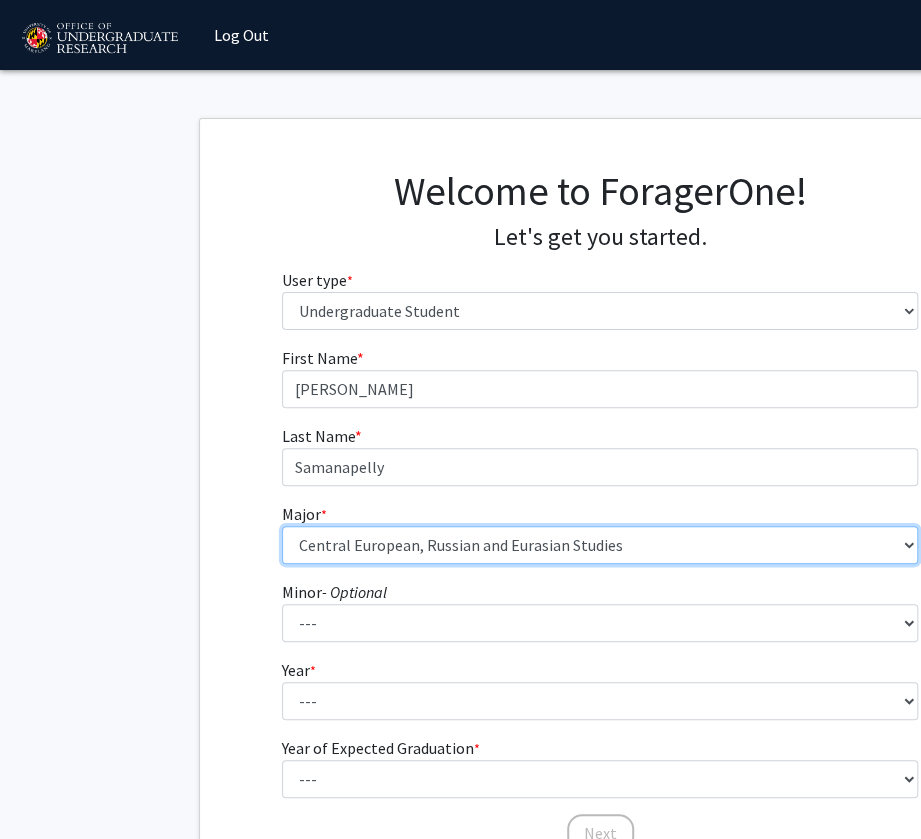 click on "---  Accounting   Aerospace Engineering   African American and Africana Studies   Agricultural and Resource Economics   Agricultural Science and Technology   American Studies   Animal Sciences   Anthropology   Arabic Studies   Architecture   Art History   Astronomy   Atmospheric and Oceanic Science   Biochemistry   Biocomputational Engineering   Bioengineering   Biological Sciences   Central European, Russian and Eurasian Studies   Chemical Engineering   Chemistry   Chinese   Cinema and Media Studies   Cinema and Media Studies   Civil Engineering   Classical Languages and Literatures   Communication   Computer Engineering   Computer Science   Criminology and Criminal Justice   Cyber-Physical Systems Engineering   Dance   Early Childhood/Early Childhood Special Education   Economics   Electrical Engineering   Elementary Education   Elementary/Middle Special Education   English Language and Literature   Environmental Science and Policy   Environmental Science and Technology   Family Science   Finance   Geology" at bounding box center [600, 545] 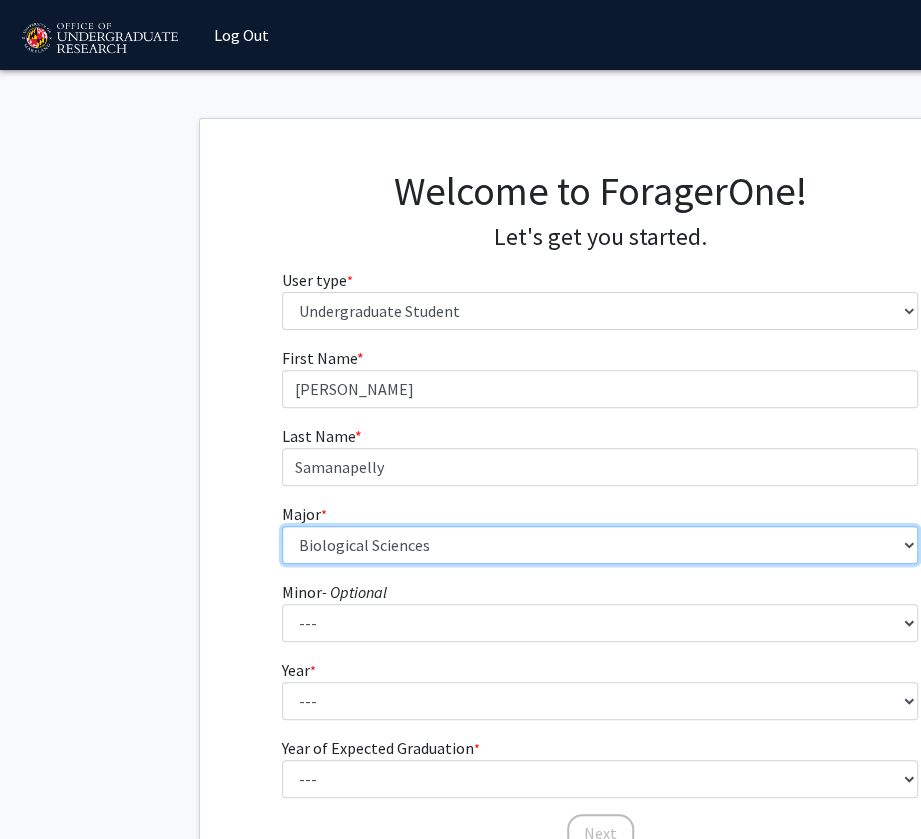 click on "---  Accounting   Aerospace Engineering   African American and Africana Studies   Agricultural and Resource Economics   Agricultural Science and Technology   American Studies   Animal Sciences   Anthropology   Arabic Studies   Architecture   Art History   Astronomy   Atmospheric and Oceanic Science   Biochemistry   Biocomputational Engineering   Bioengineering   Biological Sciences   Central European, Russian and Eurasian Studies   Chemical Engineering   Chemistry   Chinese   Cinema and Media Studies   Cinema and Media Studies   Civil Engineering   Classical Languages and Literatures   Communication   Computer Engineering   Computer Science   Criminology and Criminal Justice   Cyber-Physical Systems Engineering   Dance   Early Childhood/Early Childhood Special Education   Economics   Electrical Engineering   Elementary Education   Elementary/Middle Special Education   English Language and Literature   Environmental Science and Policy   Environmental Science and Technology   Family Science   Finance   Geology" at bounding box center (600, 545) 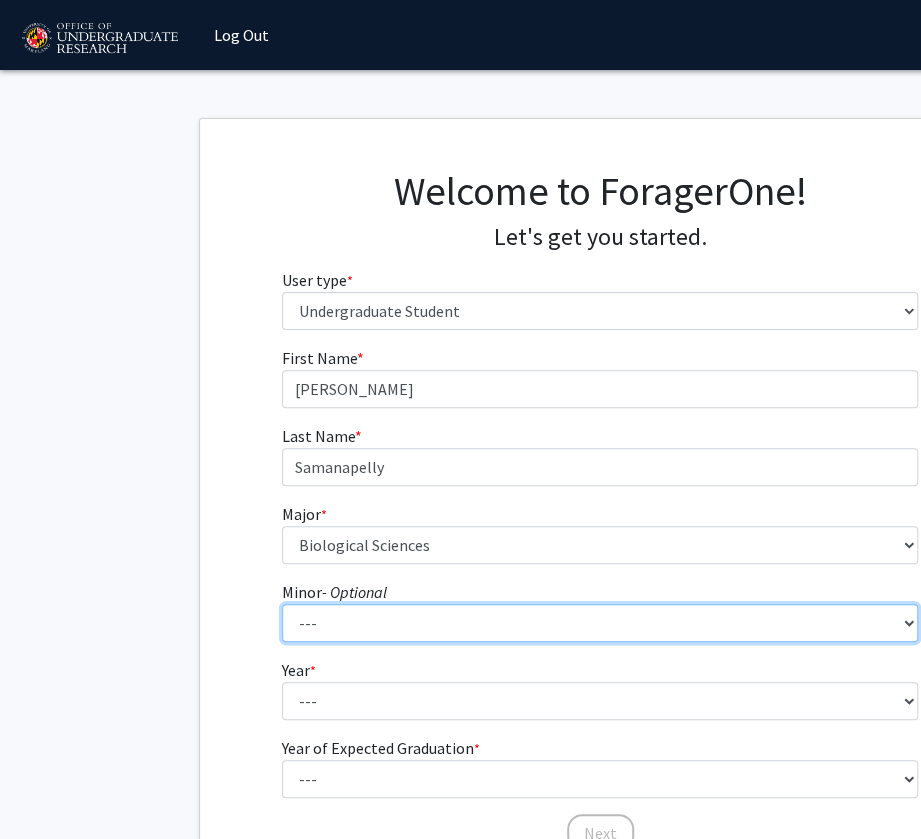 click on "---  Actuarial Mathematics   Advanced Cybersecurity Experience for Students   African Studies   Agricultural Science and Technology   Anti-Black Racism   Arabic   Archaeology   Army Leadership Studies   Art History   Arts Leadership   Asian American Studies   Astronomy   Atmospheric Chemistry   Atmospheric Sciences   Black Women's Studies   Business Analytics   Chinese Language   Classical Mythology   Computational Finance   Computer Engineering   Computer Science   Construction Project Management   Creative Placemaking   Creative Writing   Data Science   Demography   Digital Storytelling and Poetics   Disability Studies   Earth History   Earth Material Properties   Economics   Entomology   French Studies   General Business   Geochemistry   Geographic Information Science   Geophysics   German Studies   Global Engineering Leadership   Global Poverty   Global Studies   Global Terrorism Studies   Greek Language and Culture   Hearing and Speech Sciences   Hebrew Studies   History   Human Development   Hydrology" at bounding box center (600, 623) 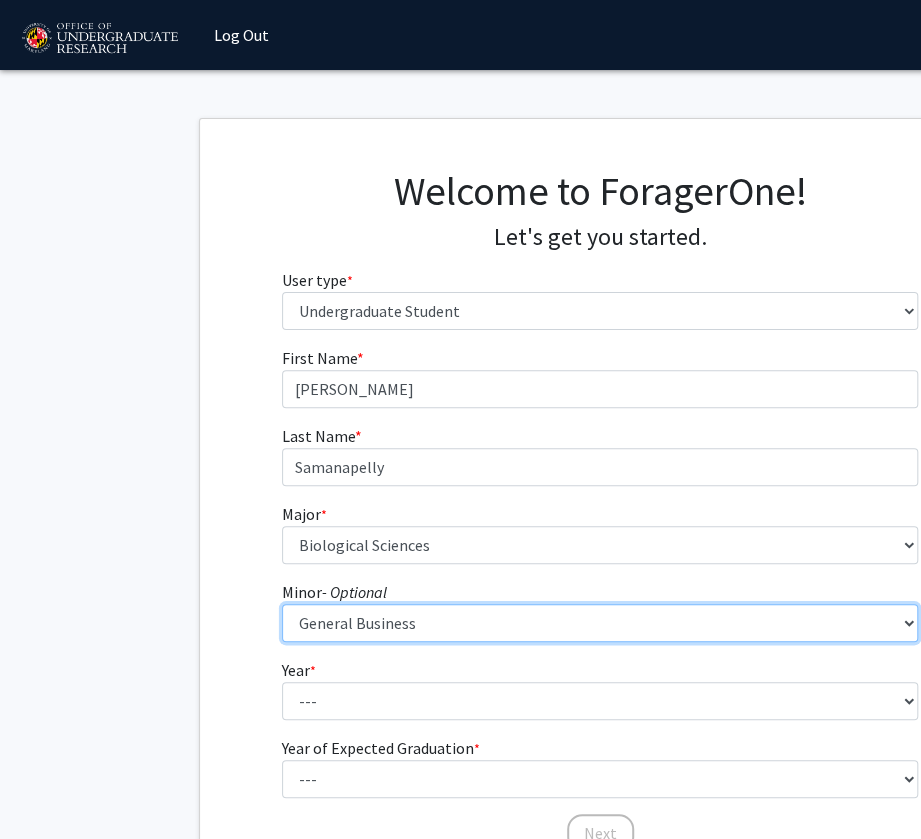 click on "---  Actuarial Mathematics   Advanced Cybersecurity Experience for Students   African Studies   Agricultural Science and Technology   Anti-Black Racism   Arabic   Archaeology   Army Leadership Studies   Art History   Arts Leadership   Asian American Studies   Astronomy   Atmospheric Chemistry   Atmospheric Sciences   Black Women's Studies   Business Analytics   Chinese Language   Classical Mythology   Computational Finance   Computer Engineering   Computer Science   Construction Project Management   Creative Placemaking   Creative Writing   Data Science   Demography   Digital Storytelling and Poetics   Disability Studies   Earth History   Earth Material Properties   Economics   Entomology   French Studies   General Business   Geochemistry   Geographic Information Science   Geophysics   German Studies   Global Engineering Leadership   Global Poverty   Global Studies   Global Terrorism Studies   Greek Language and Culture   Hearing and Speech Sciences   Hebrew Studies   History   Human Development   Hydrology" at bounding box center (600, 623) 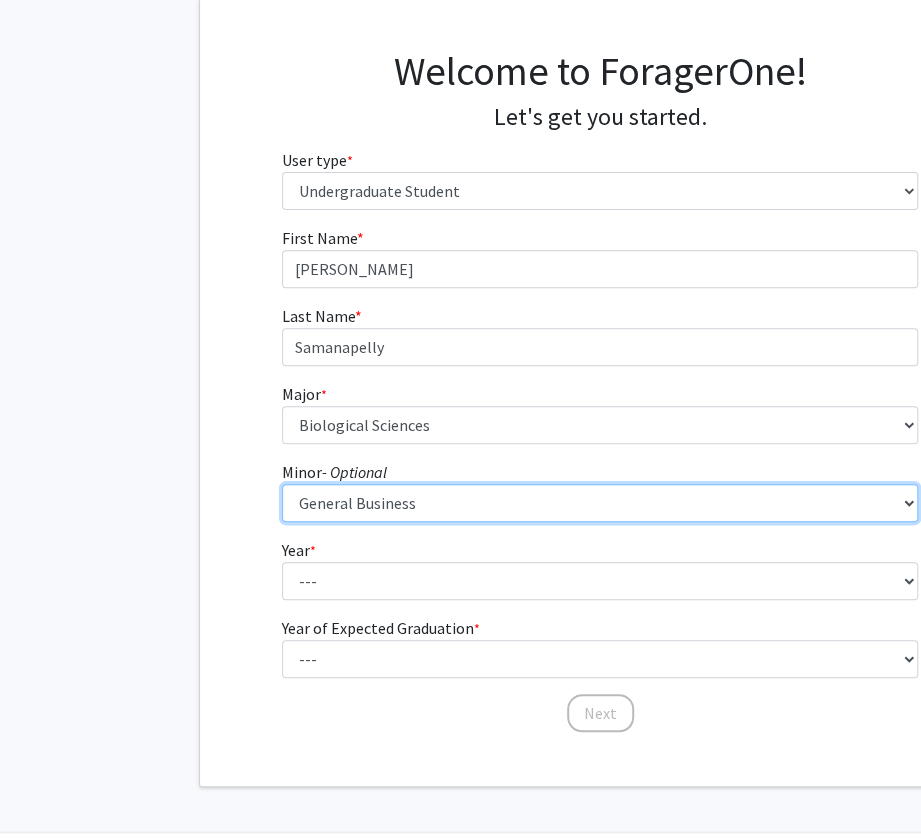 scroll, scrollTop: 121, scrollLeft: 0, axis: vertical 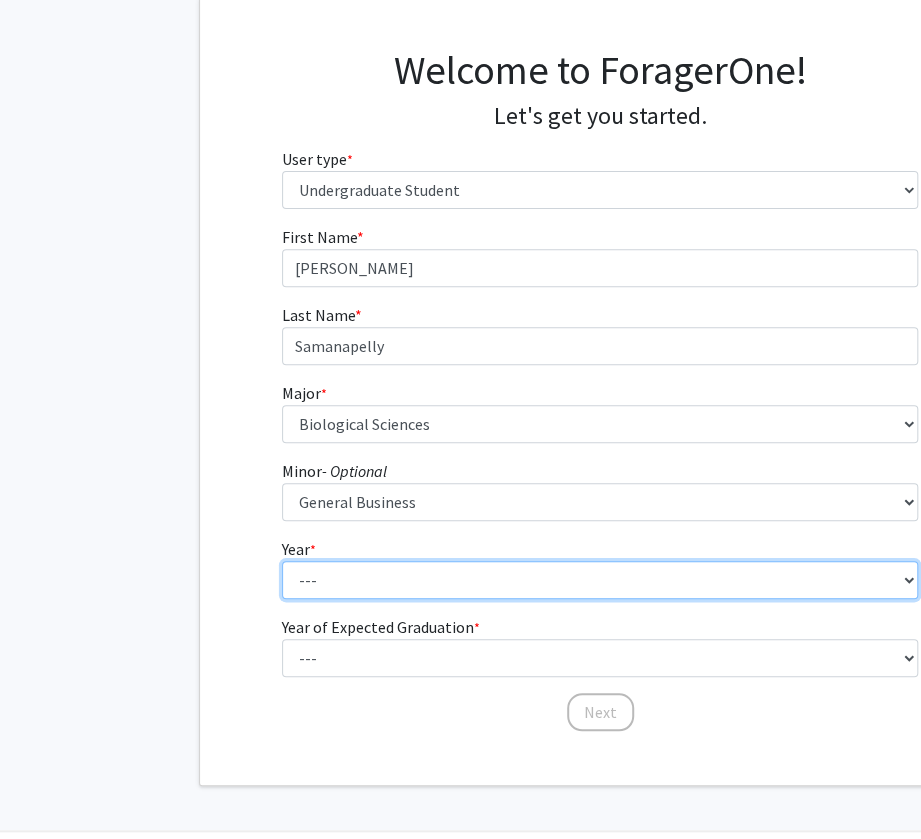 click on "---  First-year   Sophomore   Junior   Senior   Postbaccalaureate Certificate" at bounding box center (600, 580) 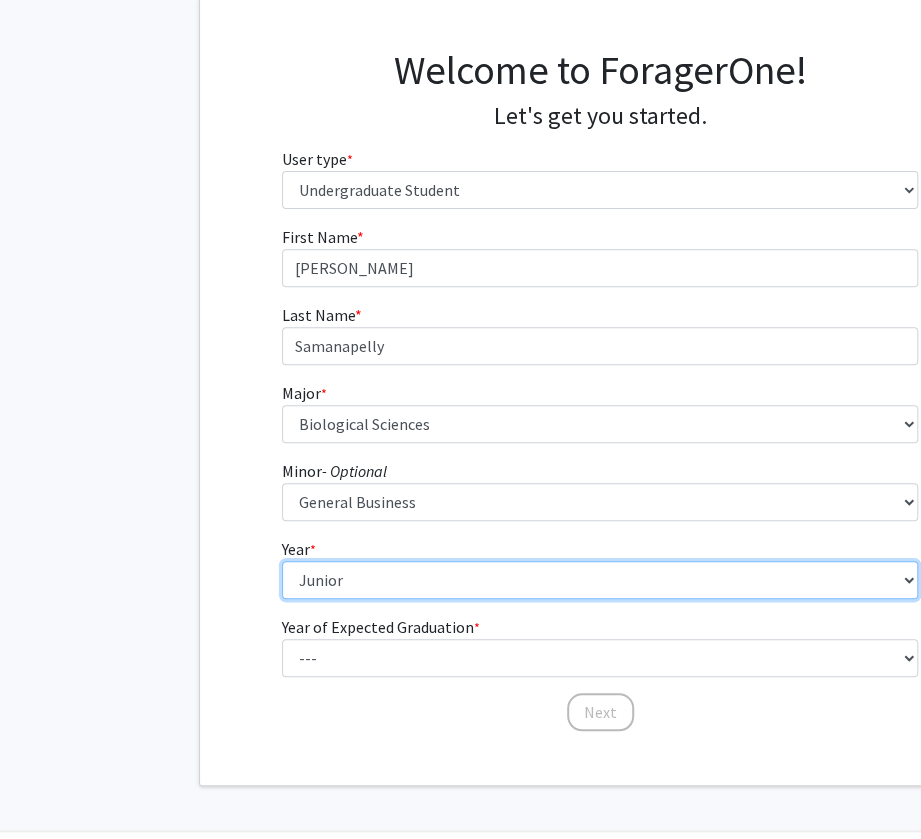 click on "---  First-year   Sophomore   Junior   Senior   Postbaccalaureate Certificate" at bounding box center [600, 580] 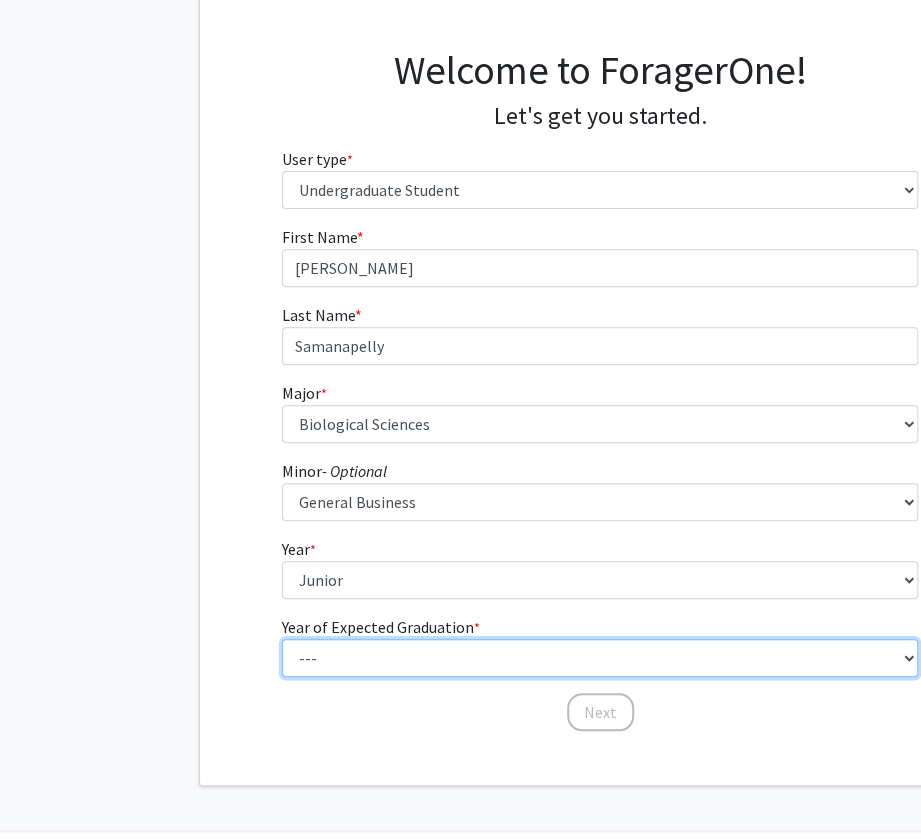click on "---  2025   2026   2027   2028   2029   2030   2031   2032   2033   2034" at bounding box center [600, 658] 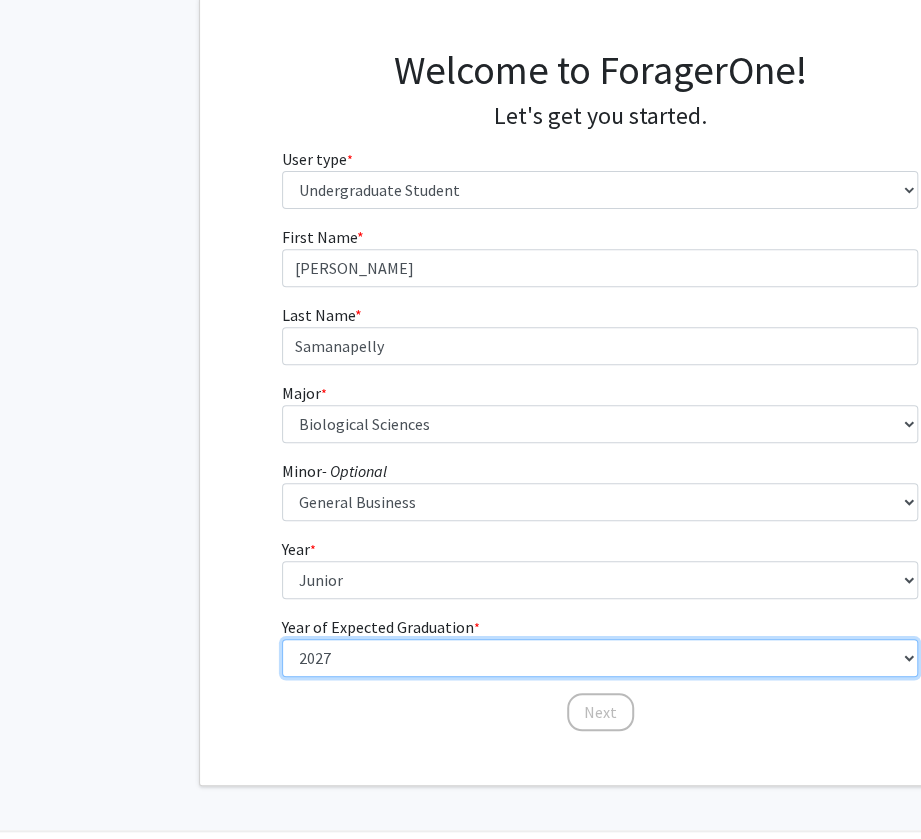 click on "---  2025   2026   2027   2028   2029   2030   2031   2032   2033   2034" at bounding box center (600, 658) 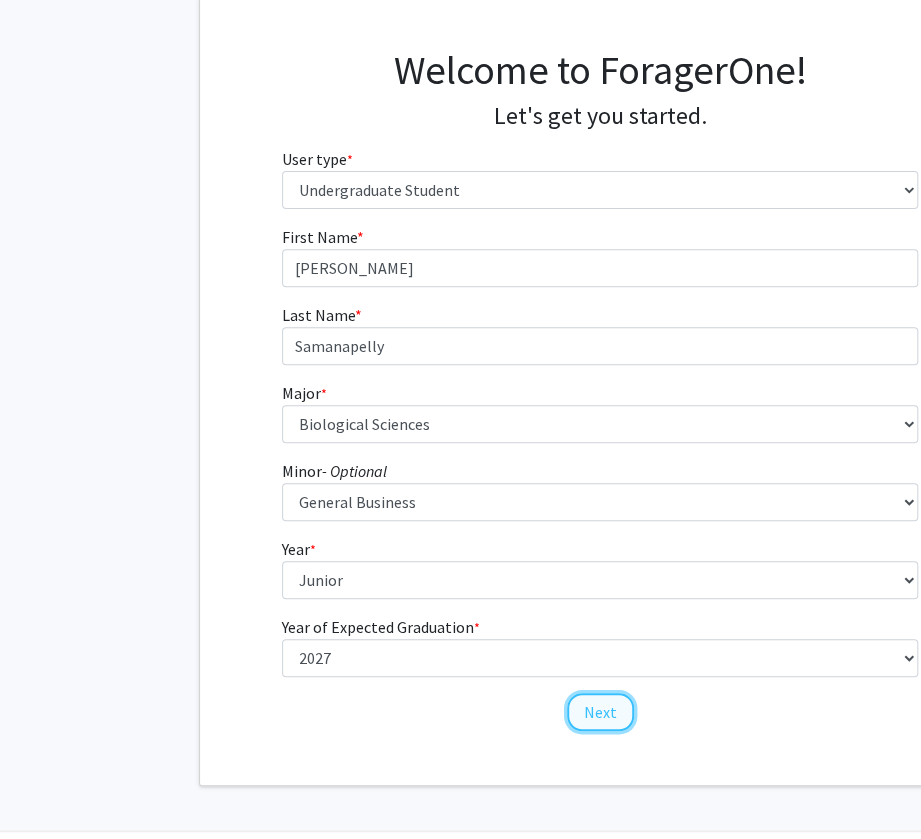 click on "Next" 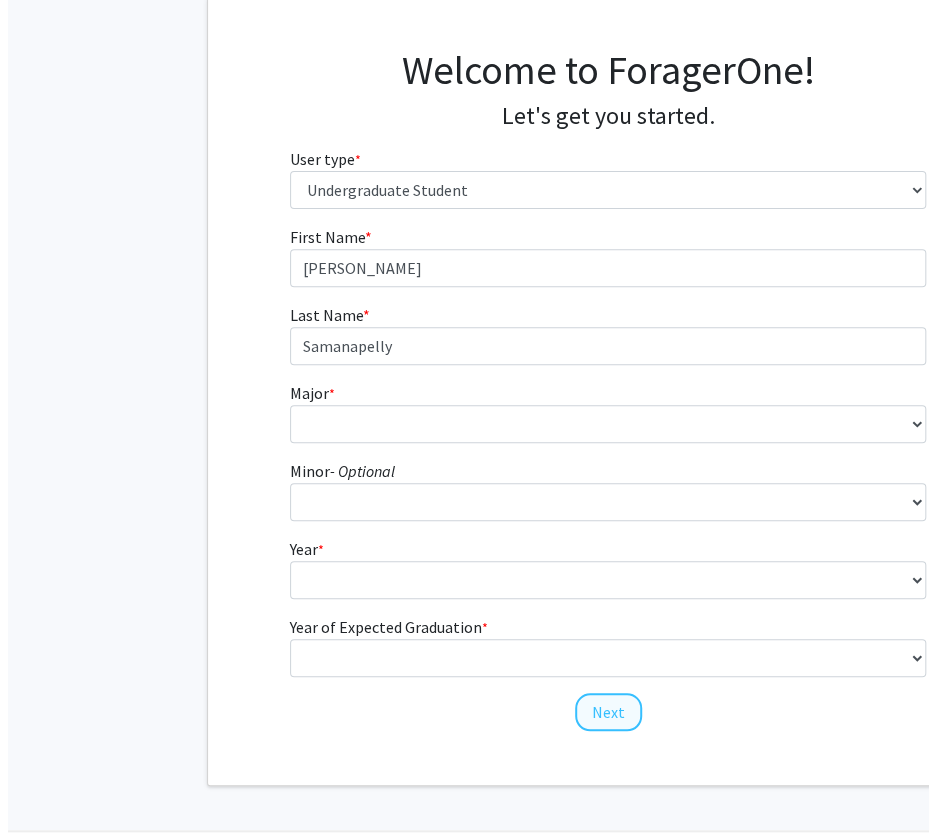 scroll, scrollTop: 0, scrollLeft: 0, axis: both 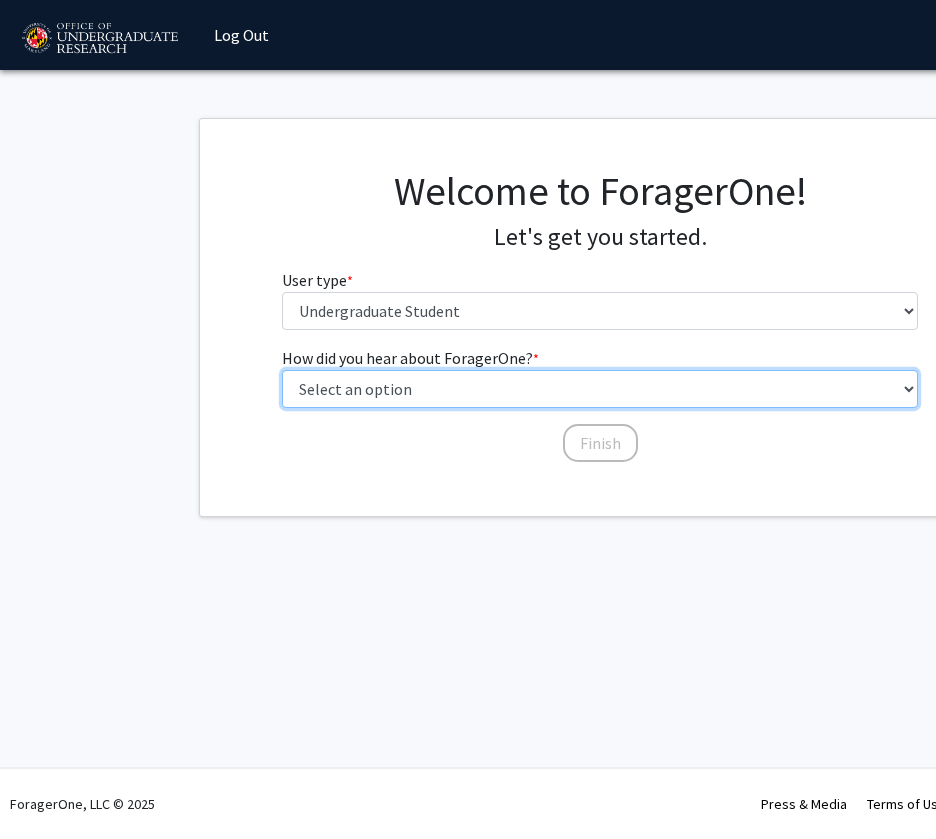 click on "Select an option  Peer/student recommendation   Faculty/staff recommendation   University website   University email or newsletter   Other" at bounding box center (600, 389) 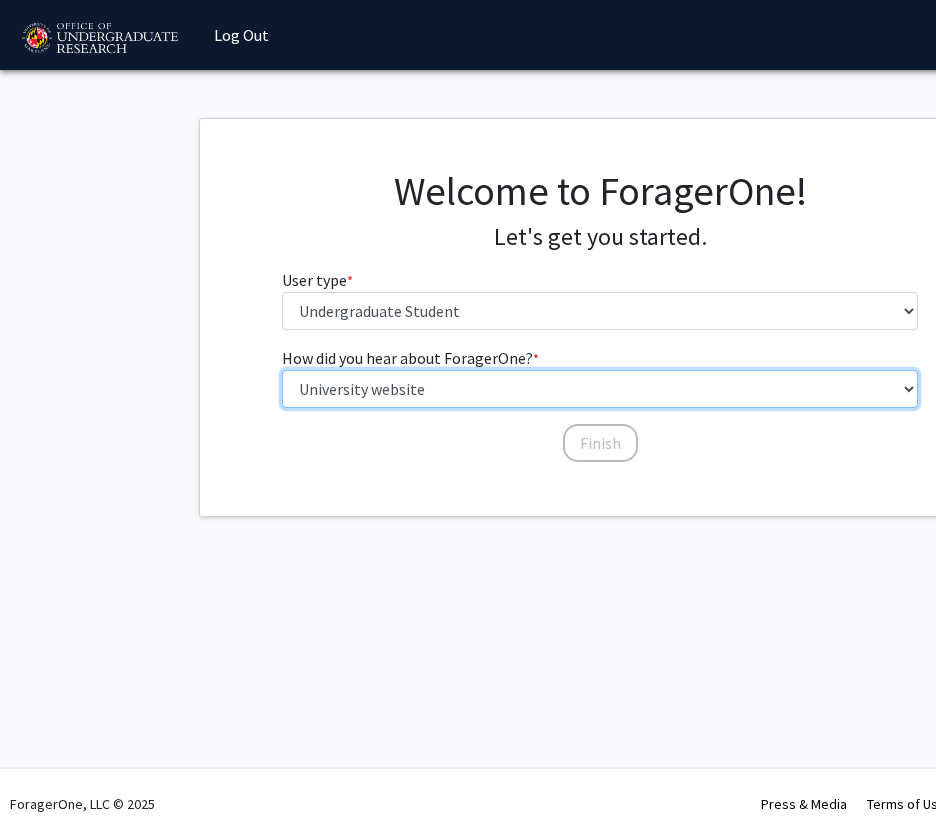 click on "Select an option  Peer/student recommendation   Faculty/staff recommendation   University website   University email or newsletter   Other" at bounding box center (600, 389) 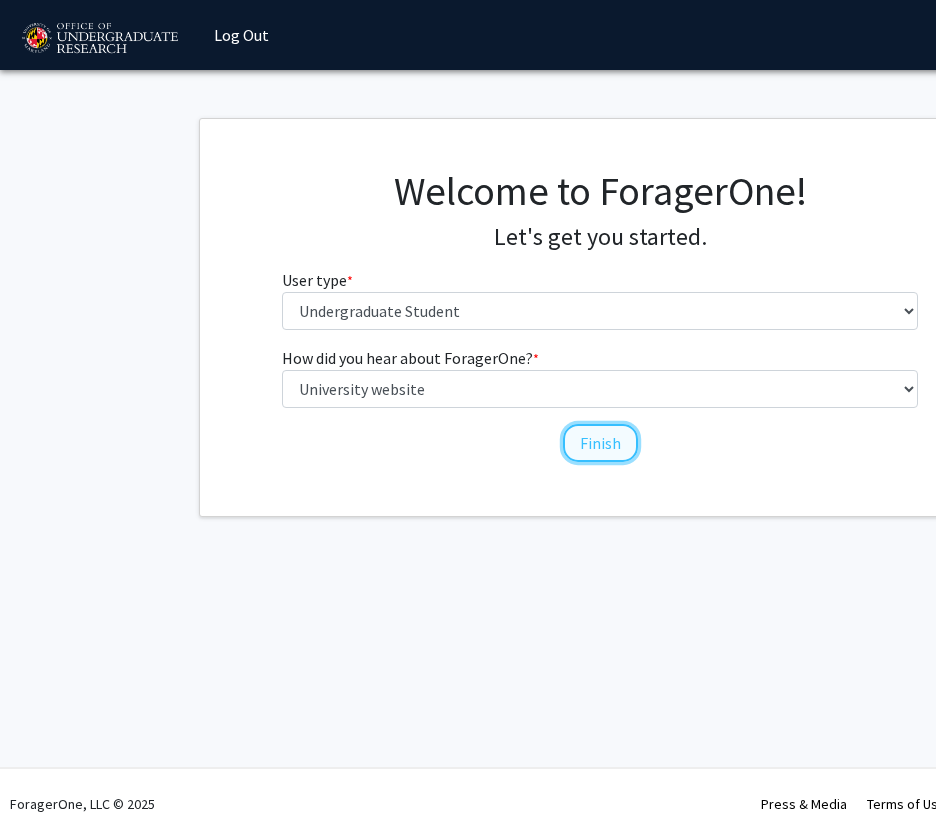 click on "Finish" 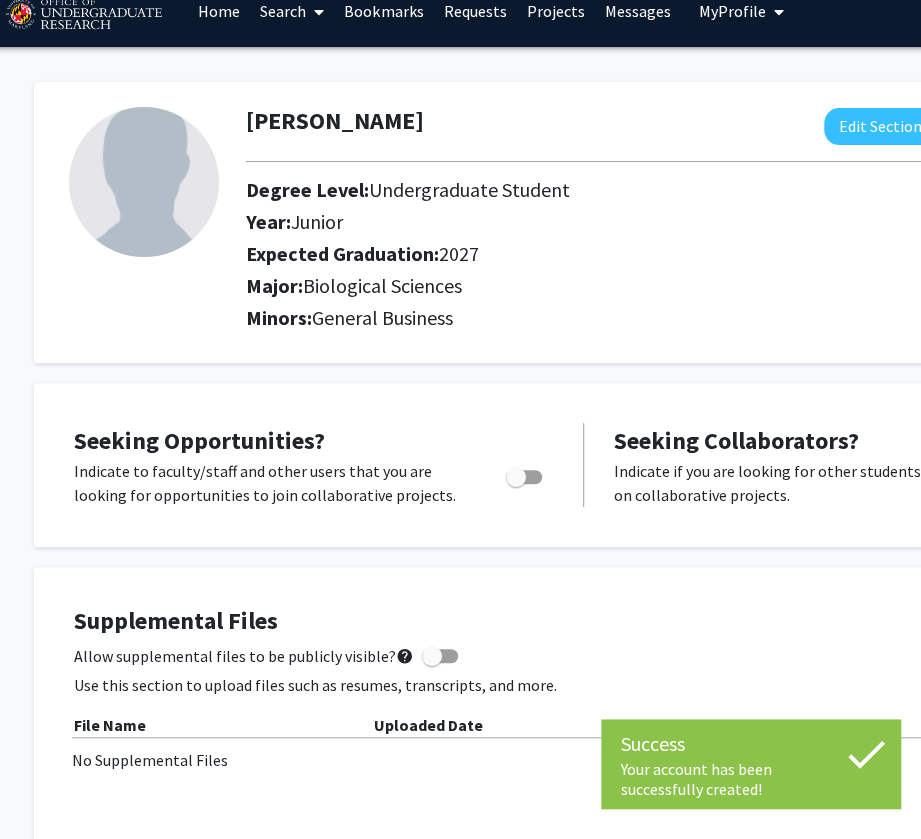 scroll, scrollTop: 25, scrollLeft: 17, axis: both 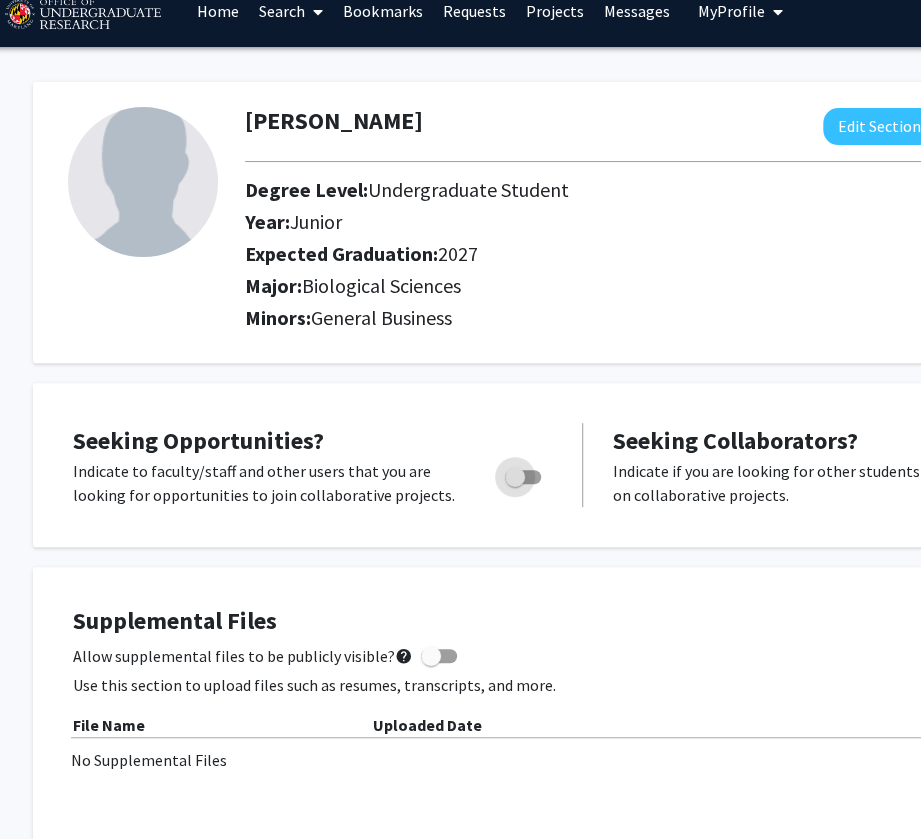 click at bounding box center (515, 477) 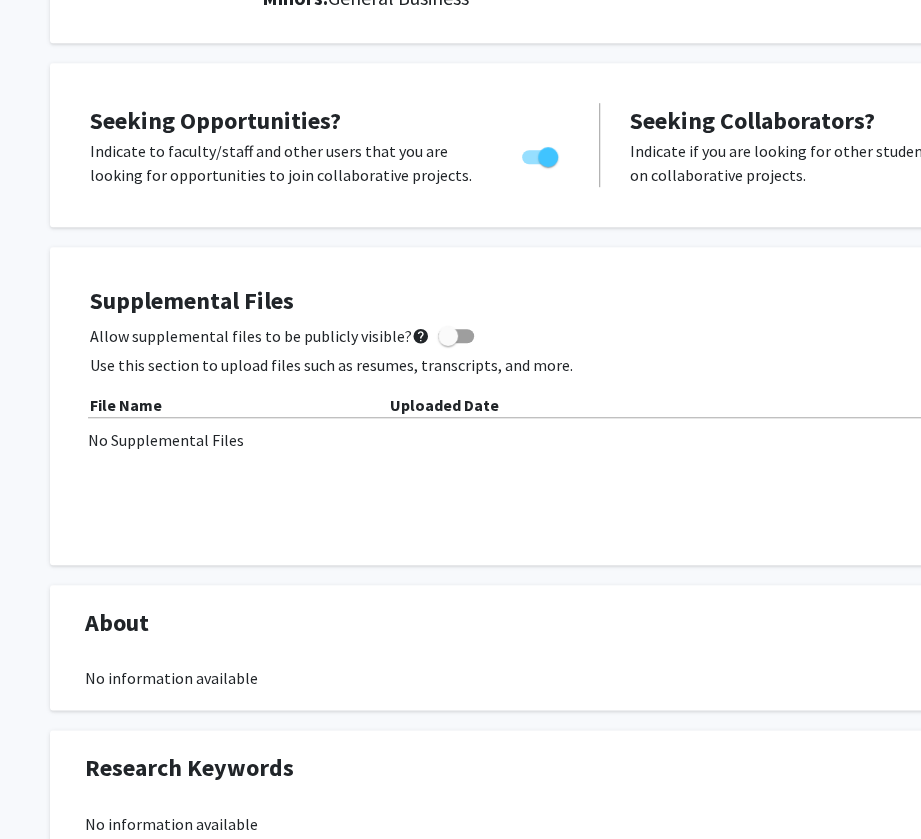 scroll, scrollTop: 340, scrollLeft: 0, axis: vertical 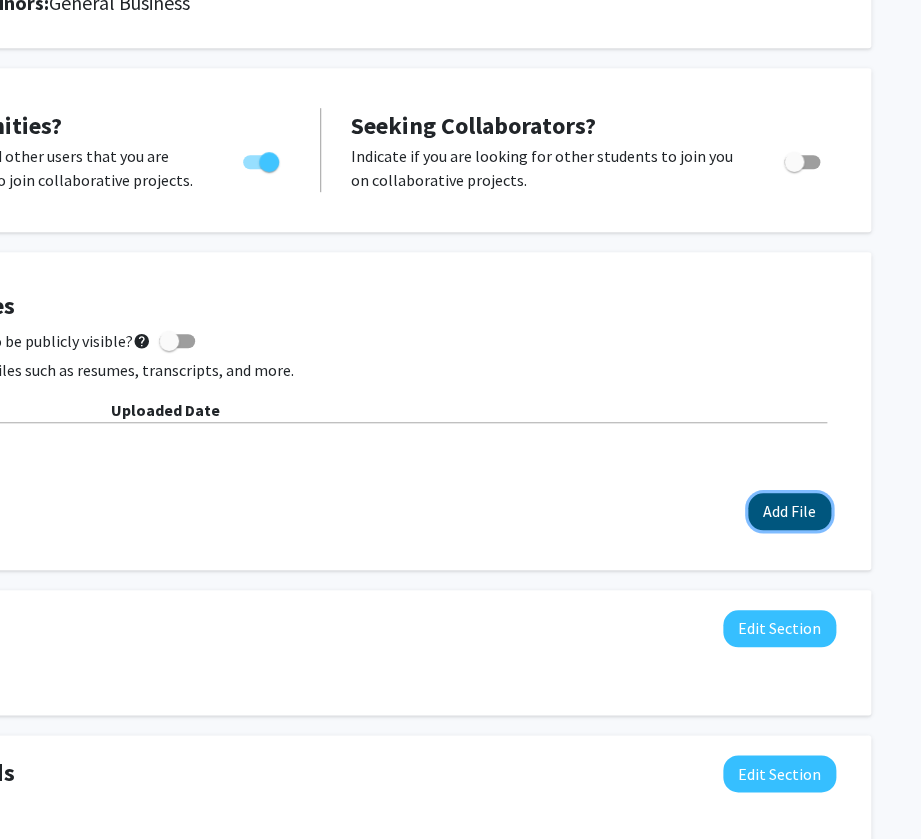 click on "Add File" 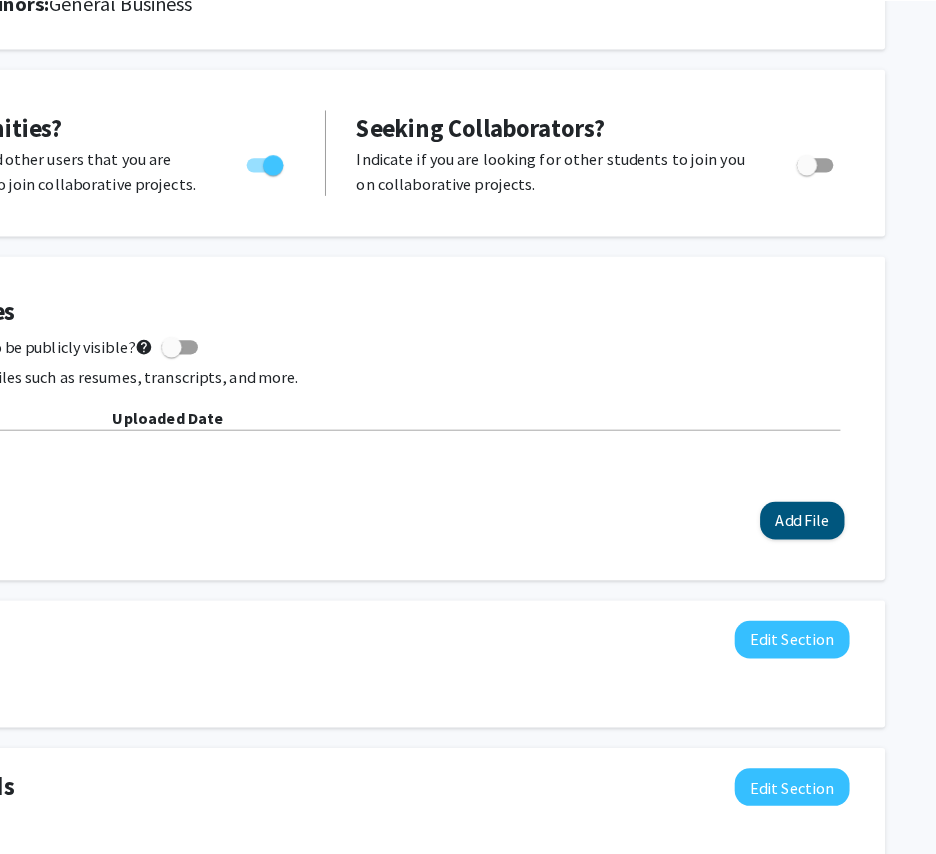 scroll, scrollTop: 340, scrollLeft: 264, axis: both 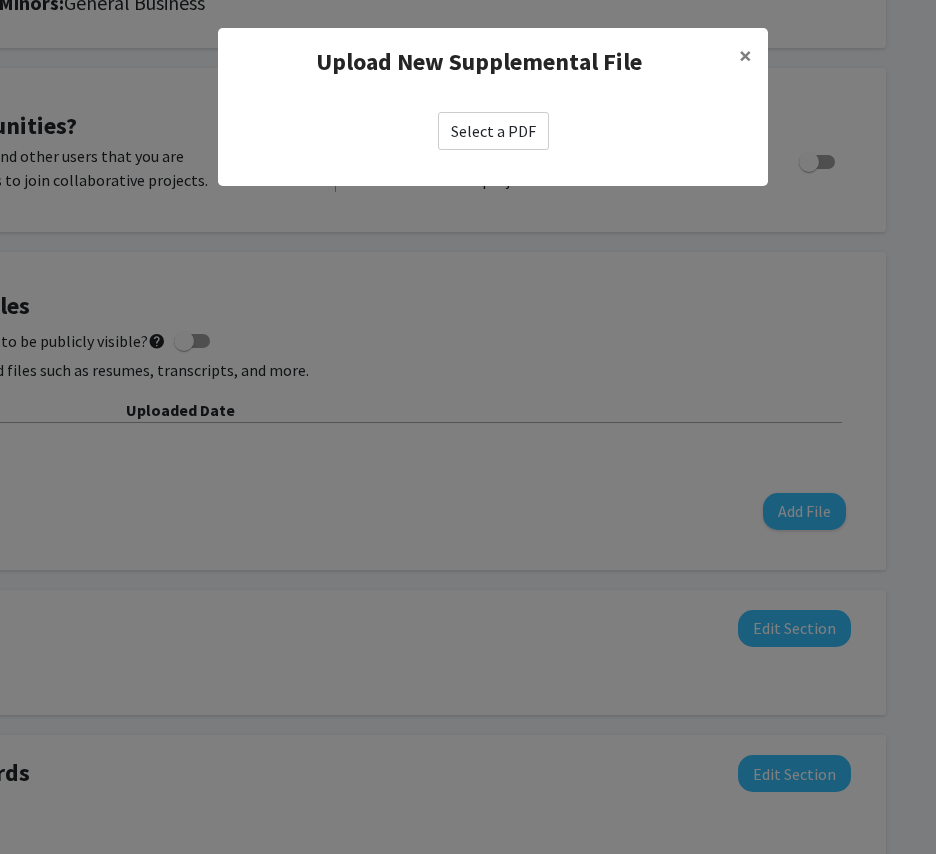 click on "Select a PDF" 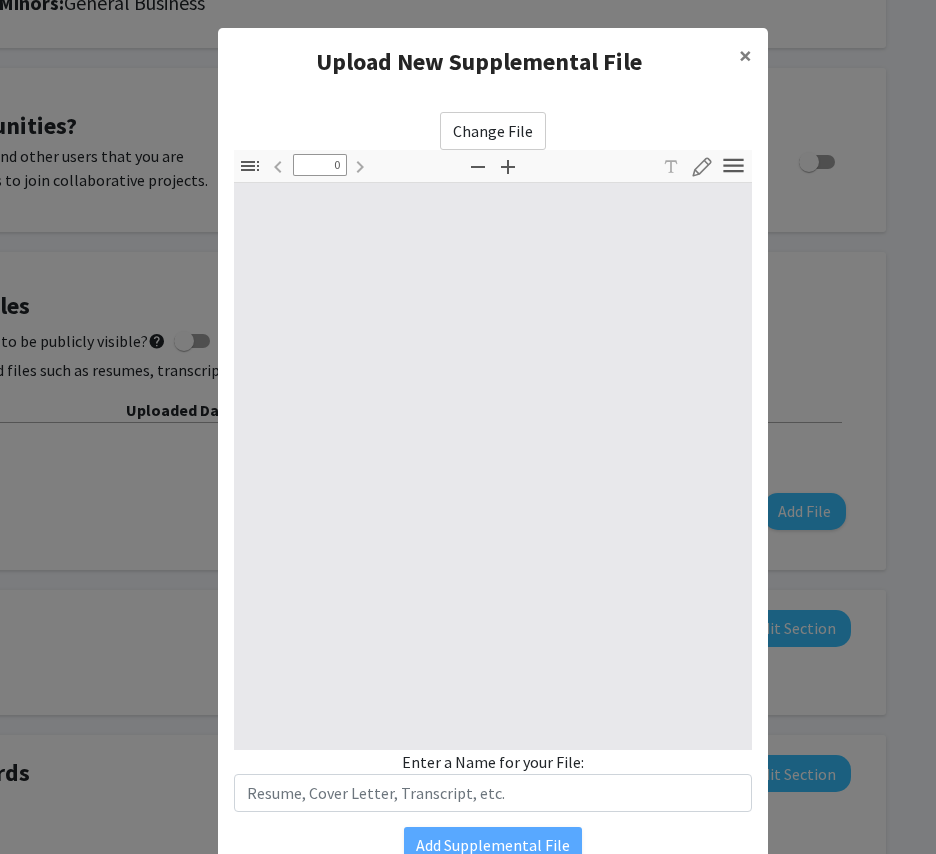 type on "1" 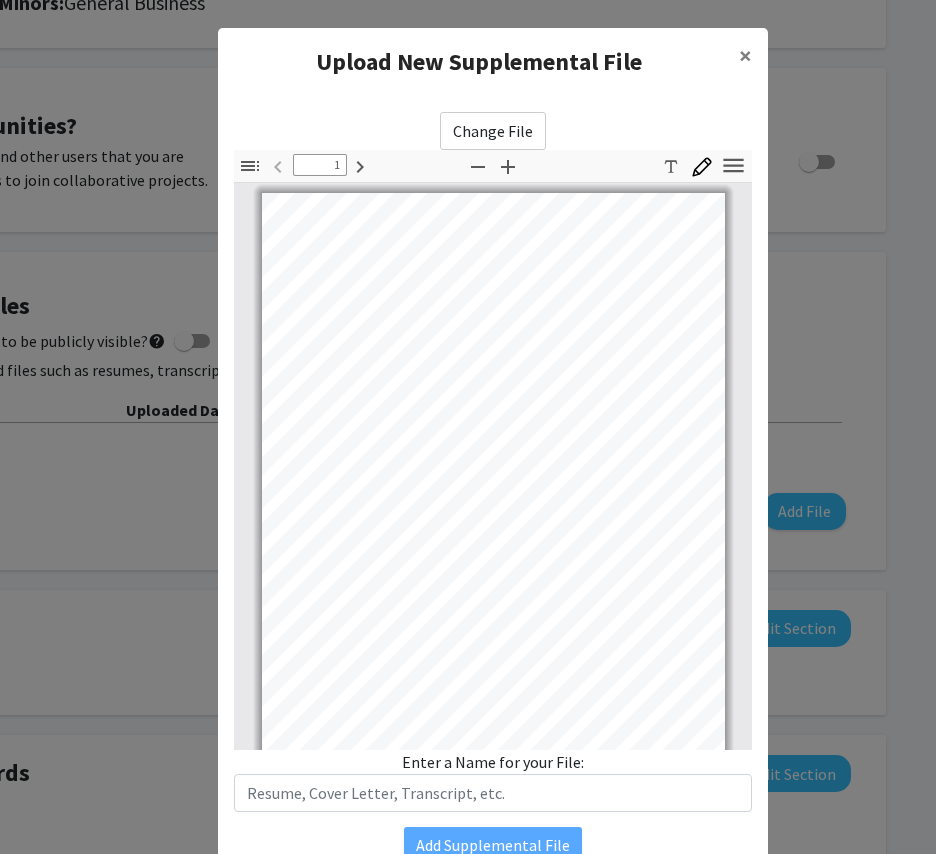 scroll, scrollTop: 4, scrollLeft: 0, axis: vertical 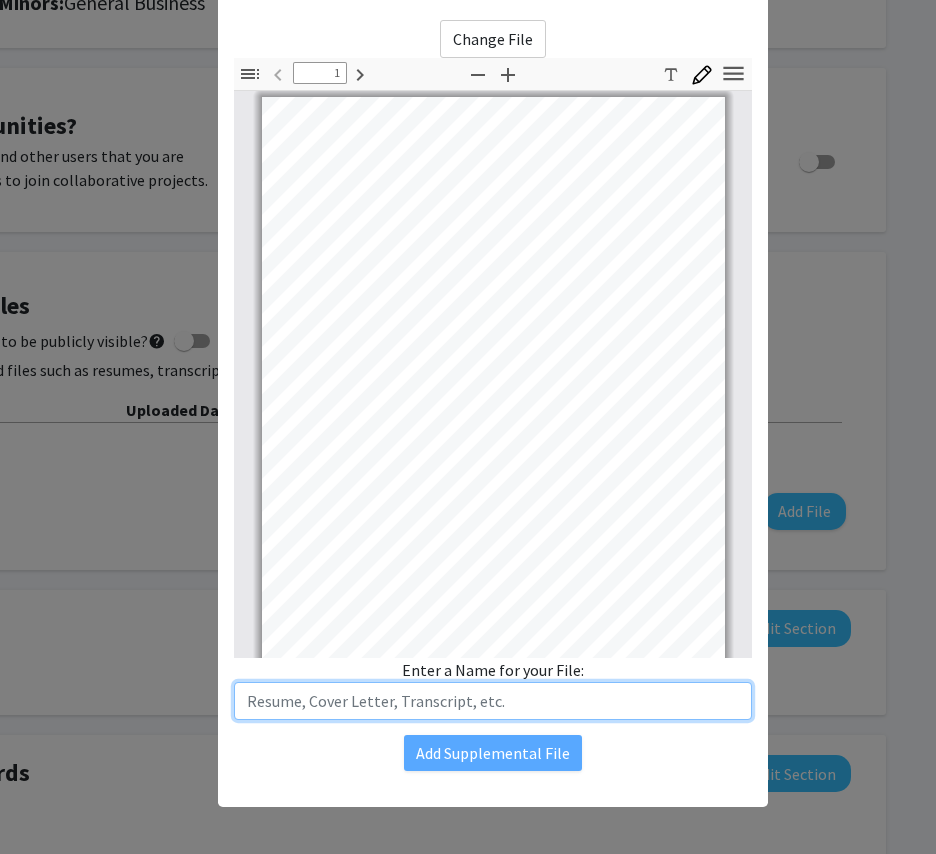 click at bounding box center [493, 701] 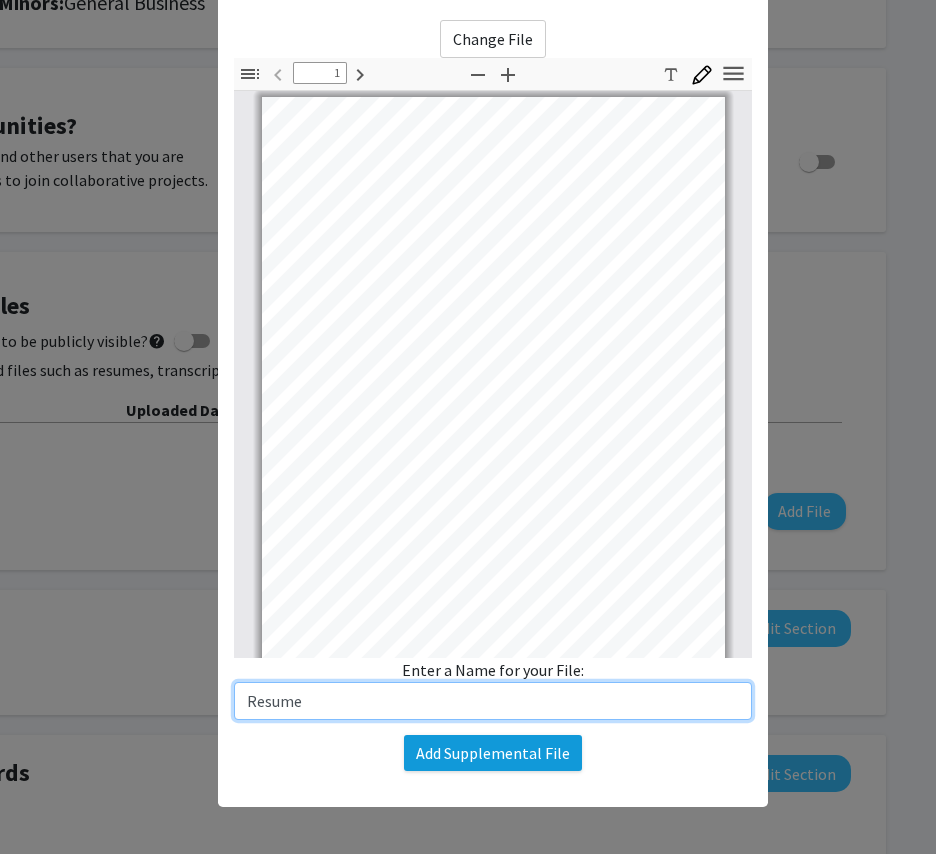 type on "Resume" 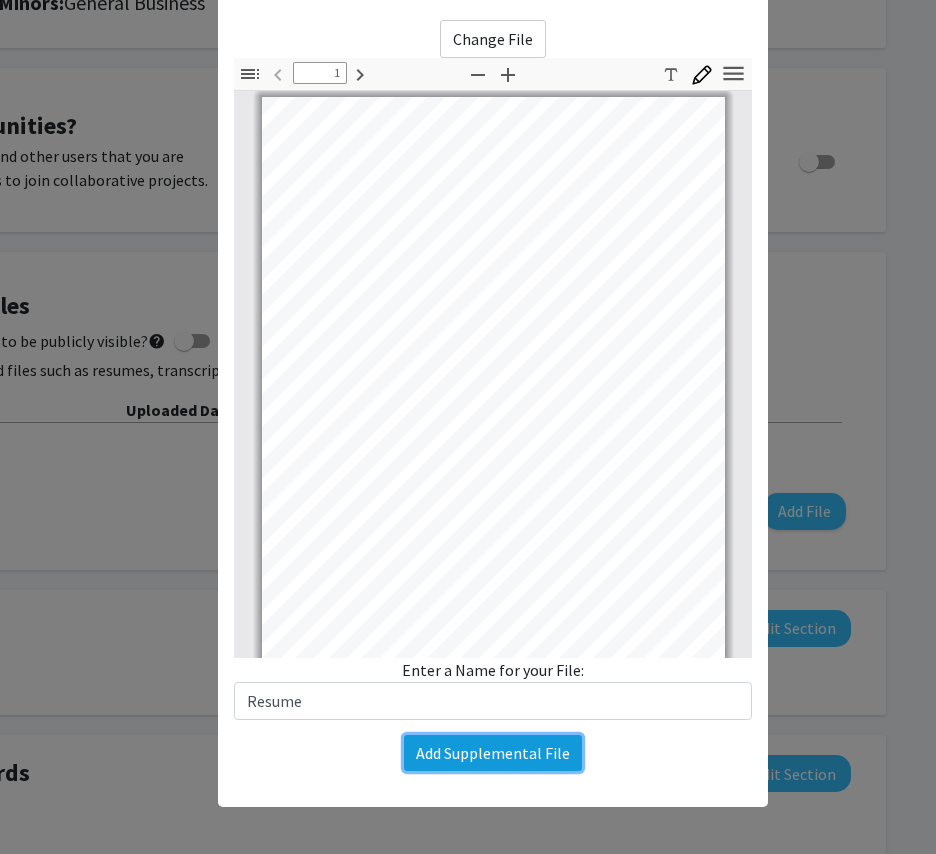 click on "Add Supplemental File" 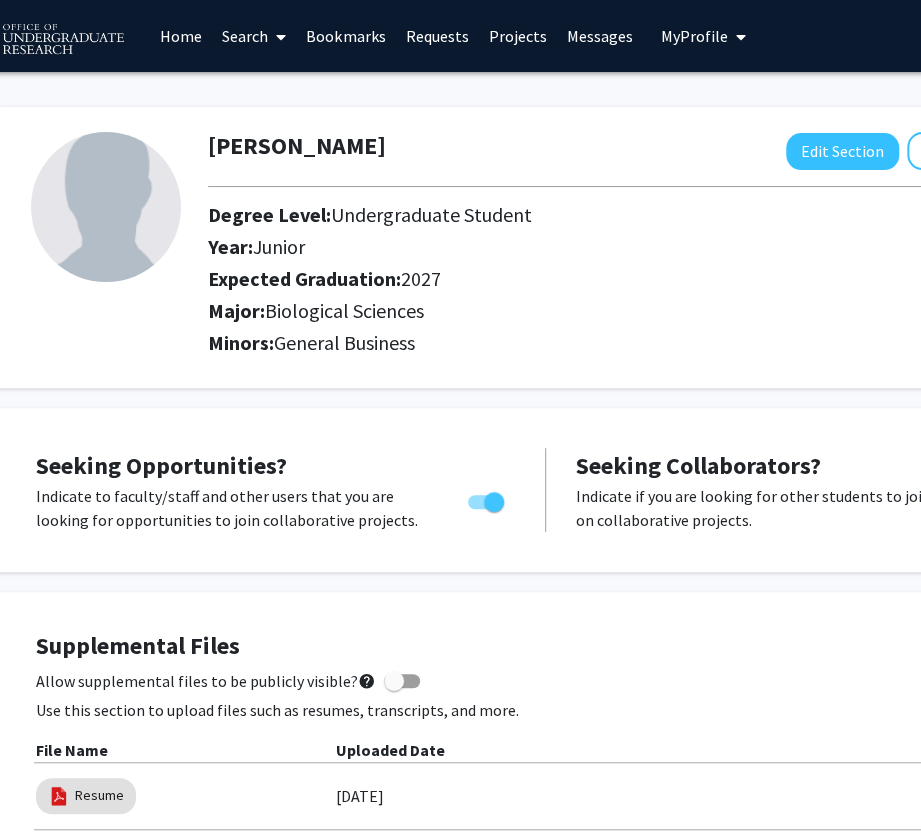 scroll, scrollTop: 0, scrollLeft: 59, axis: horizontal 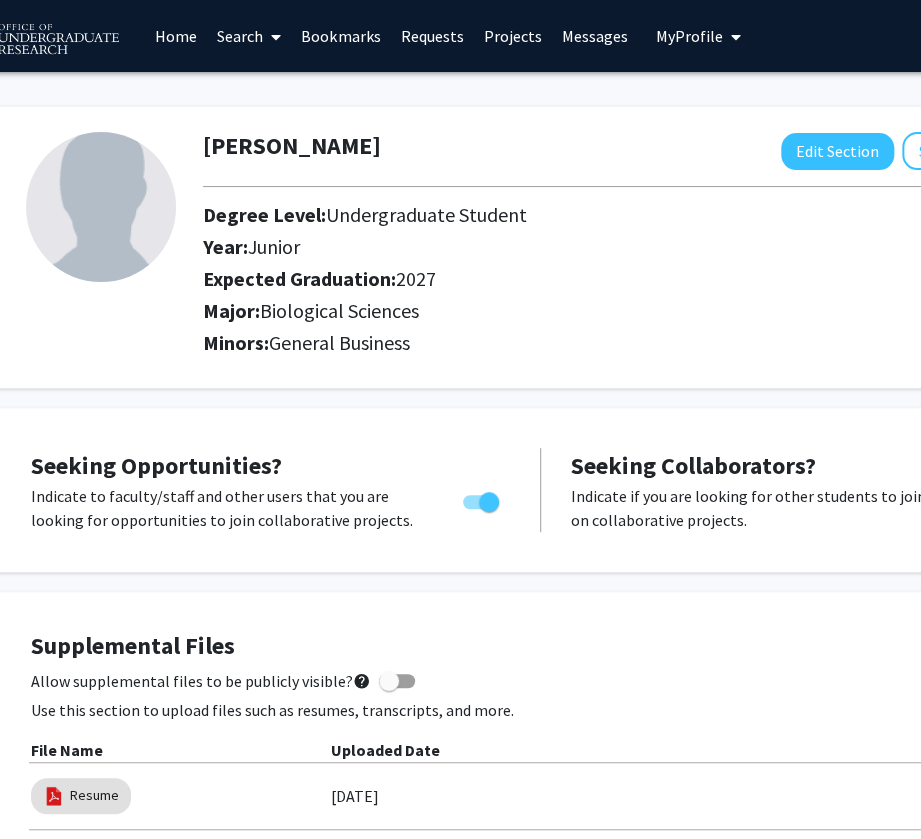 click on "Search" at bounding box center [249, 36] 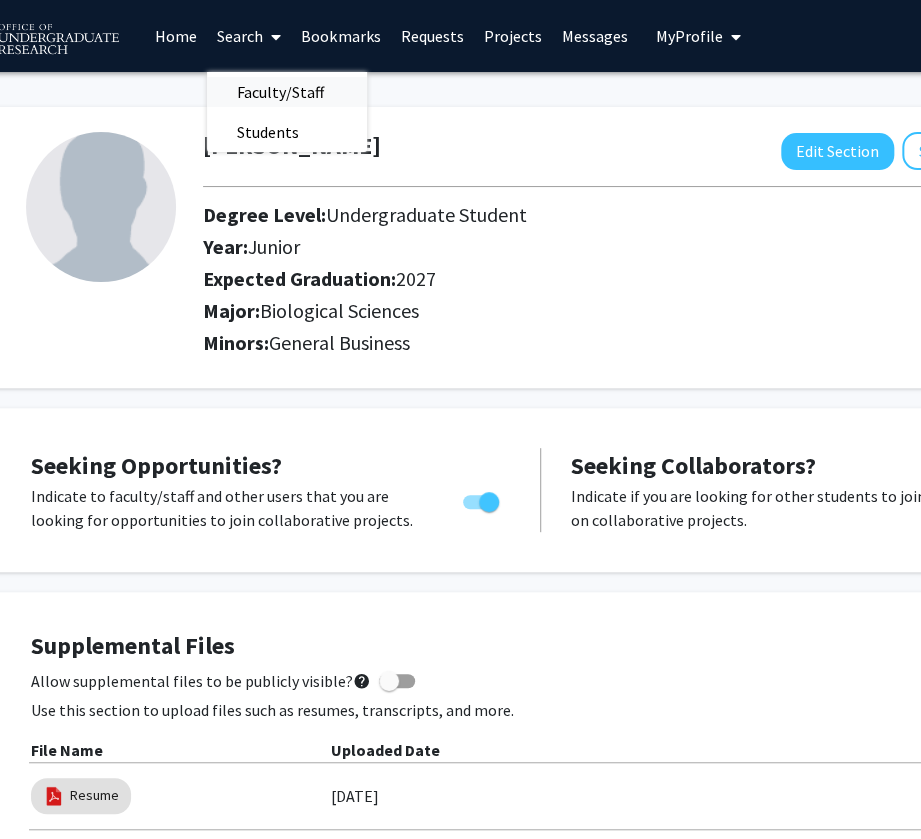 click on "Faculty/Staff" at bounding box center [280, 92] 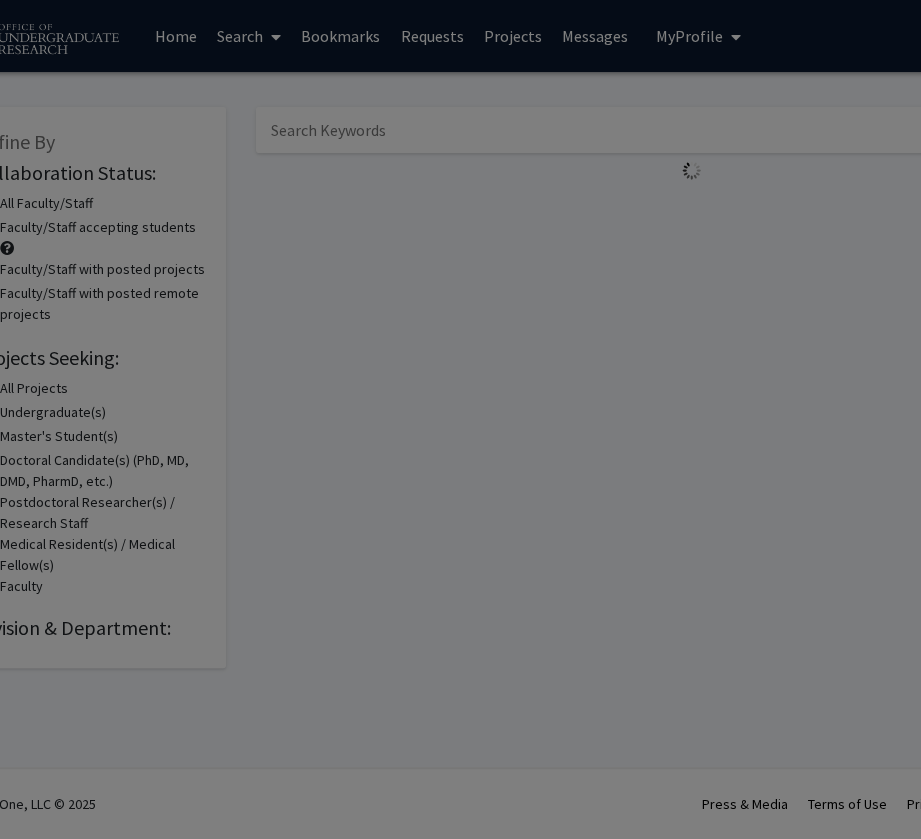 scroll, scrollTop: 0, scrollLeft: 0, axis: both 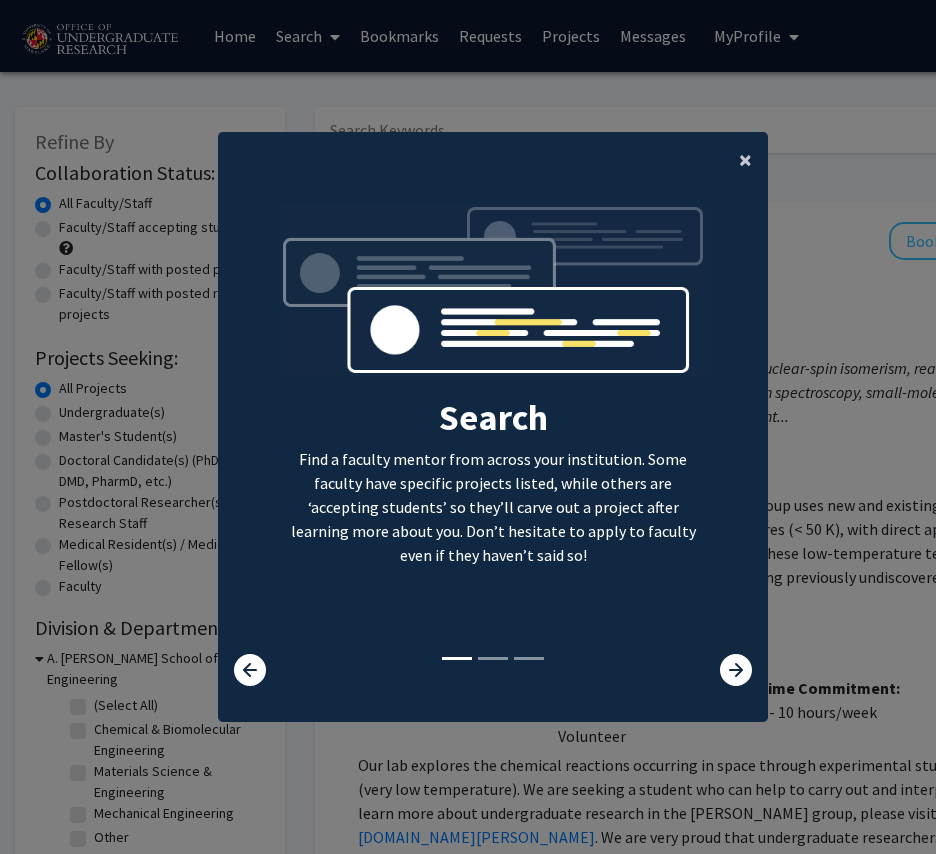click on "×" 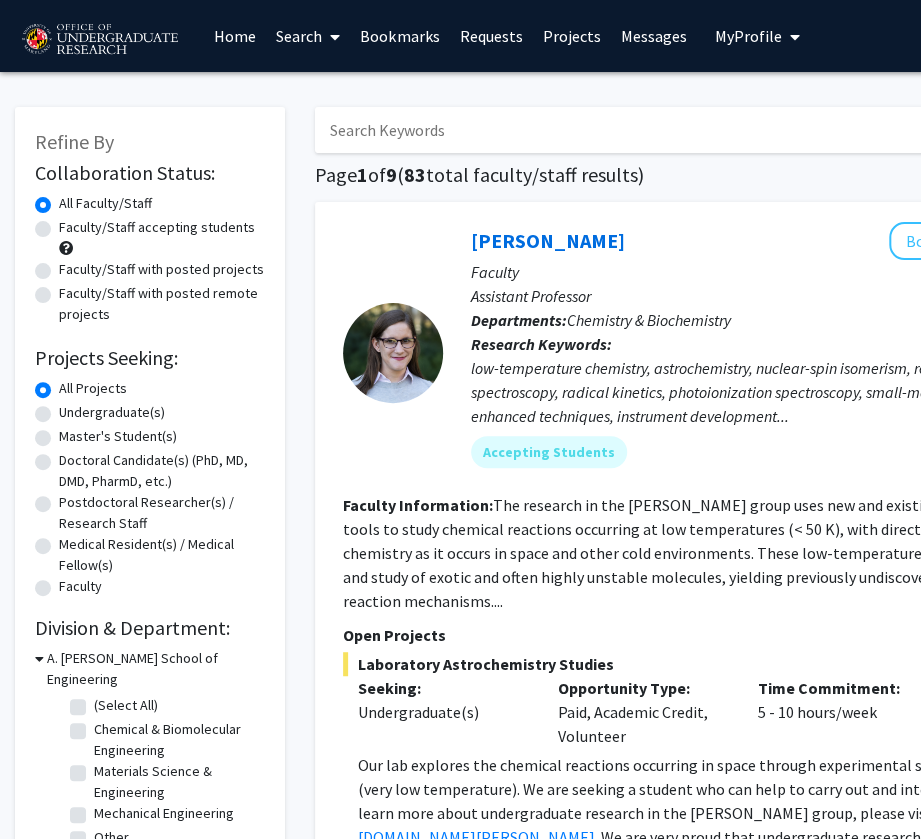 click on "Undergraduate(s)" 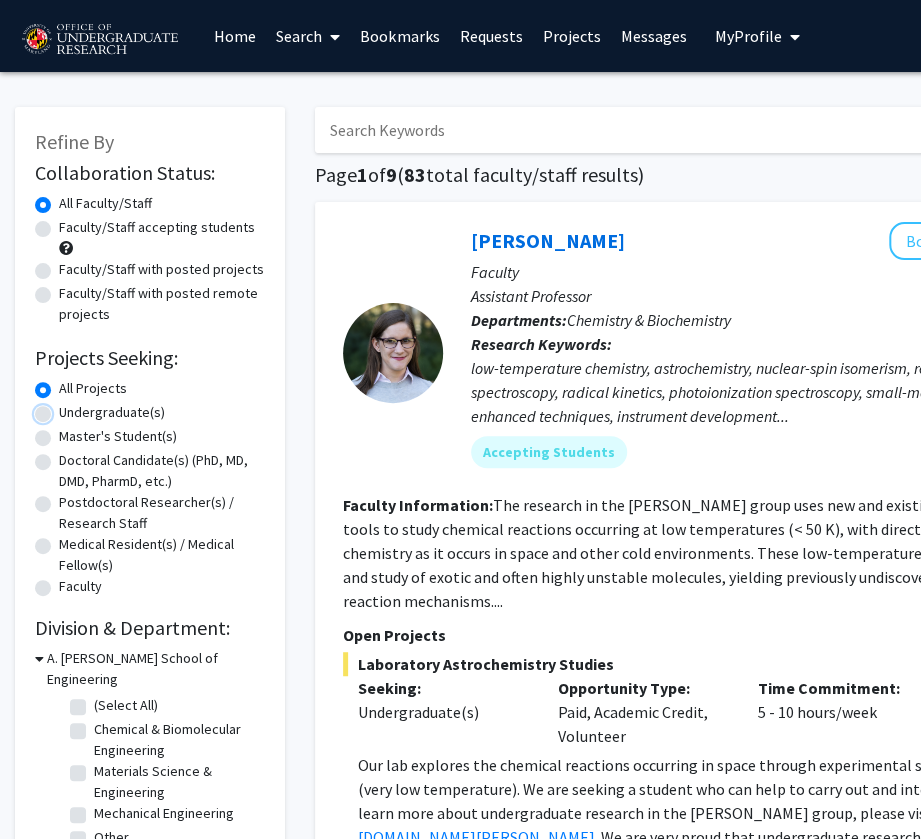 click on "Undergraduate(s)" at bounding box center (65, 408) 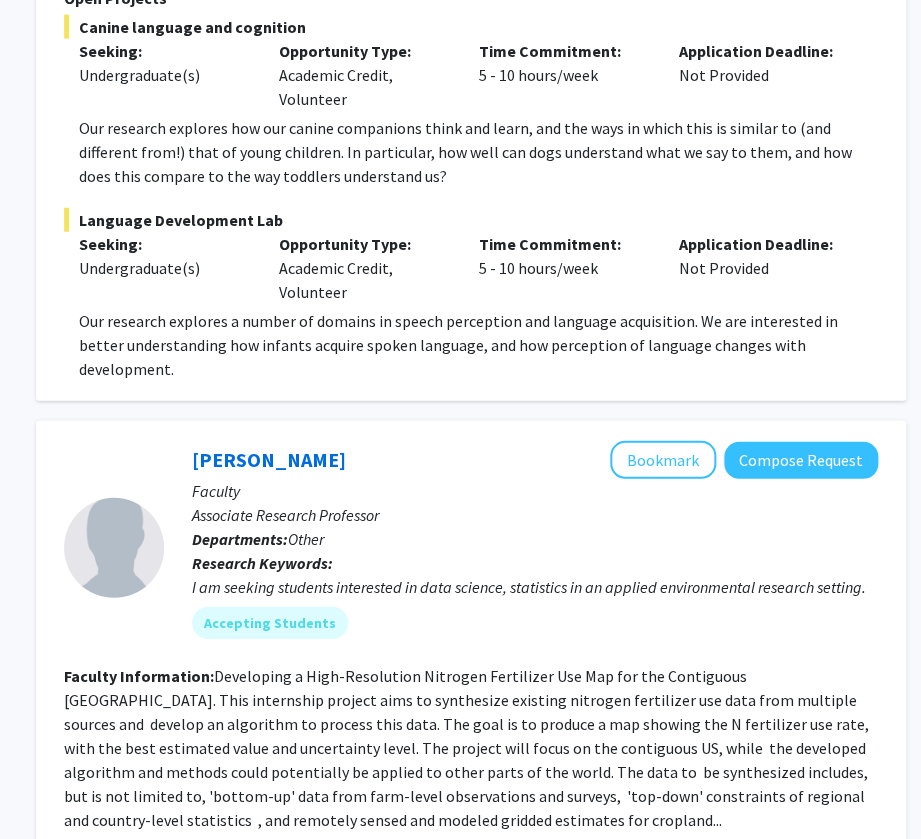 scroll, scrollTop: 4556, scrollLeft: 279, axis: both 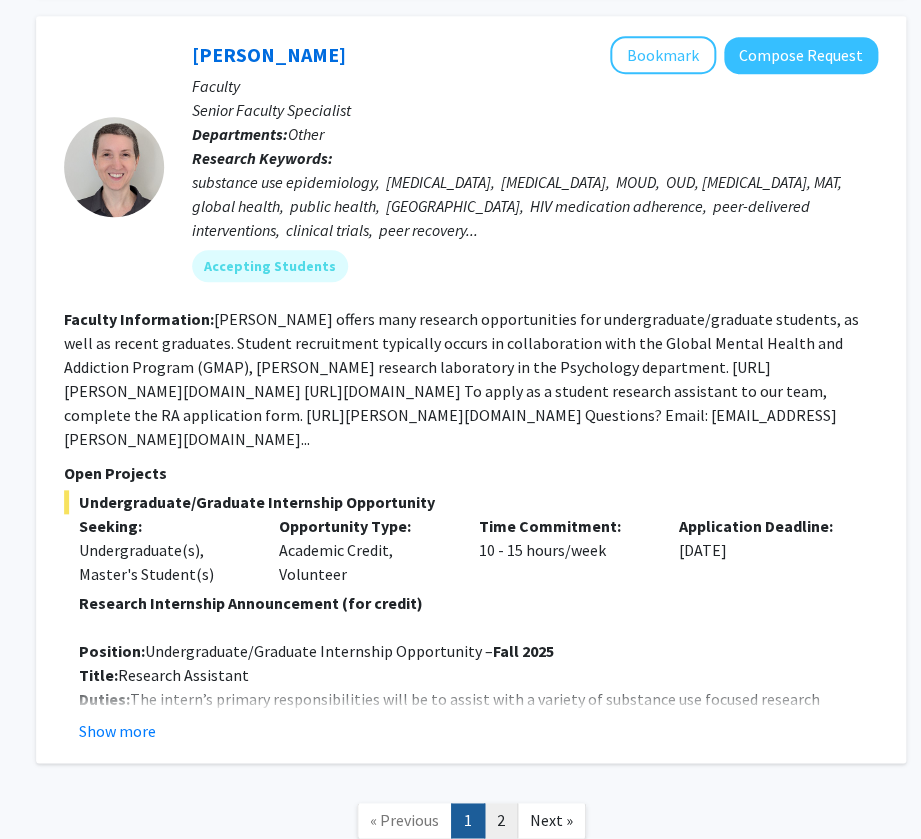 click on "2" 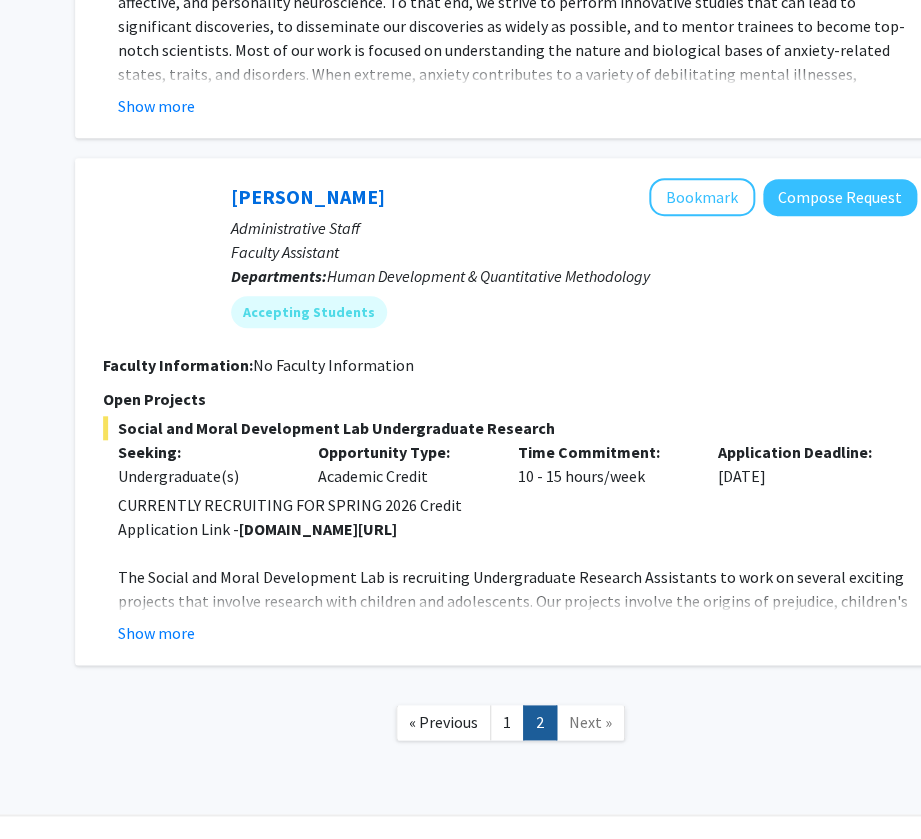 scroll, scrollTop: 5962, scrollLeft: 240, axis: both 